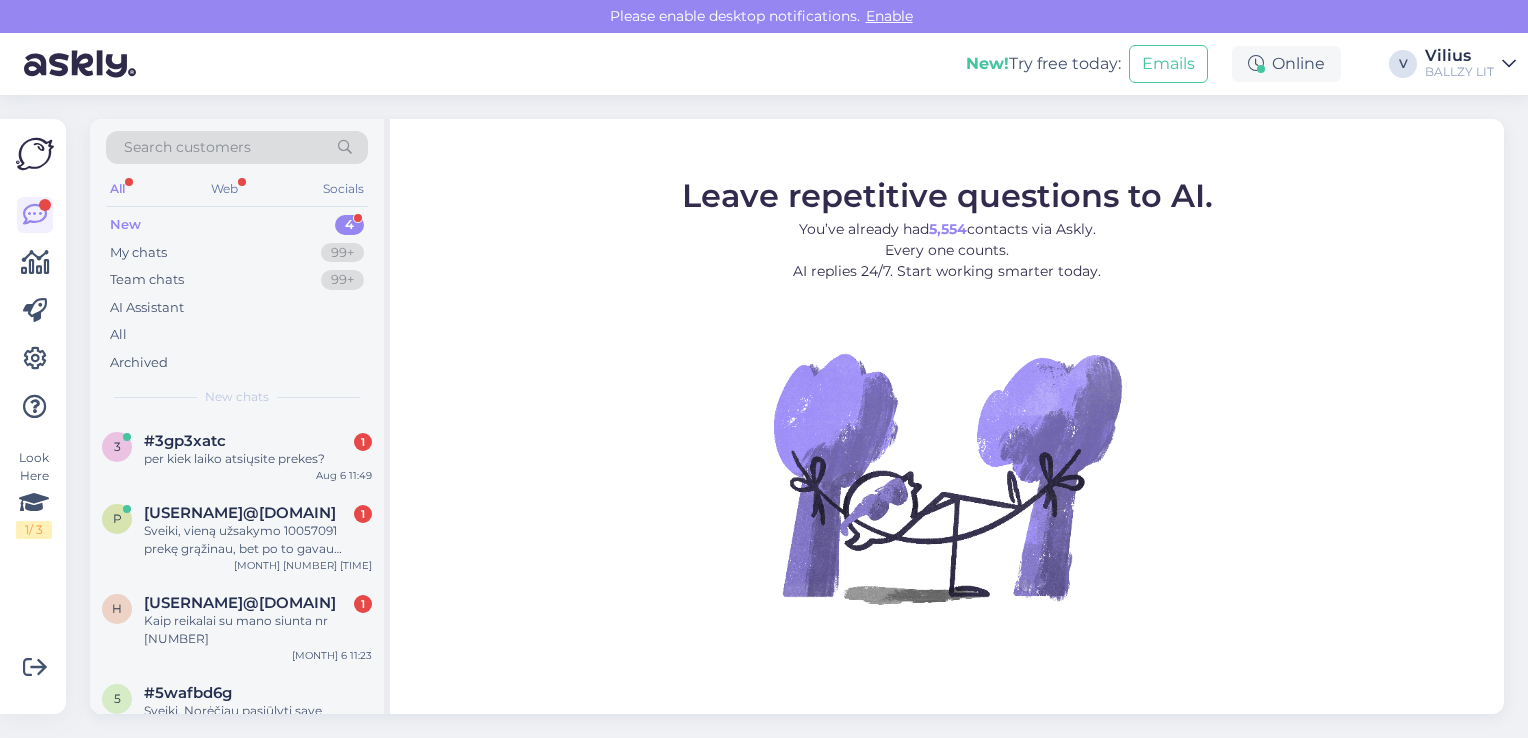 scroll, scrollTop: 0, scrollLeft: 0, axis: both 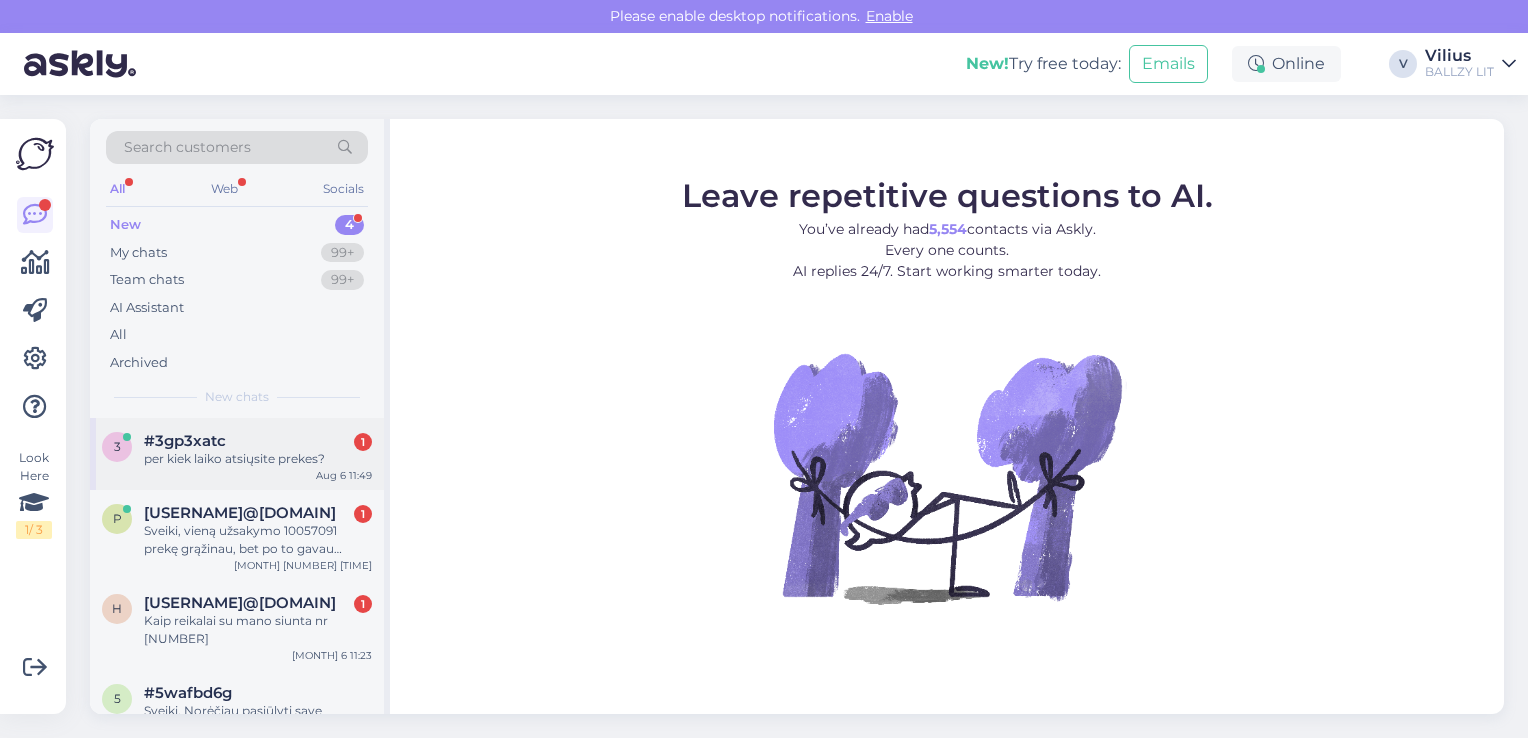 click on "per kiek laiko atsiųsite prekes?" at bounding box center (258, 459) 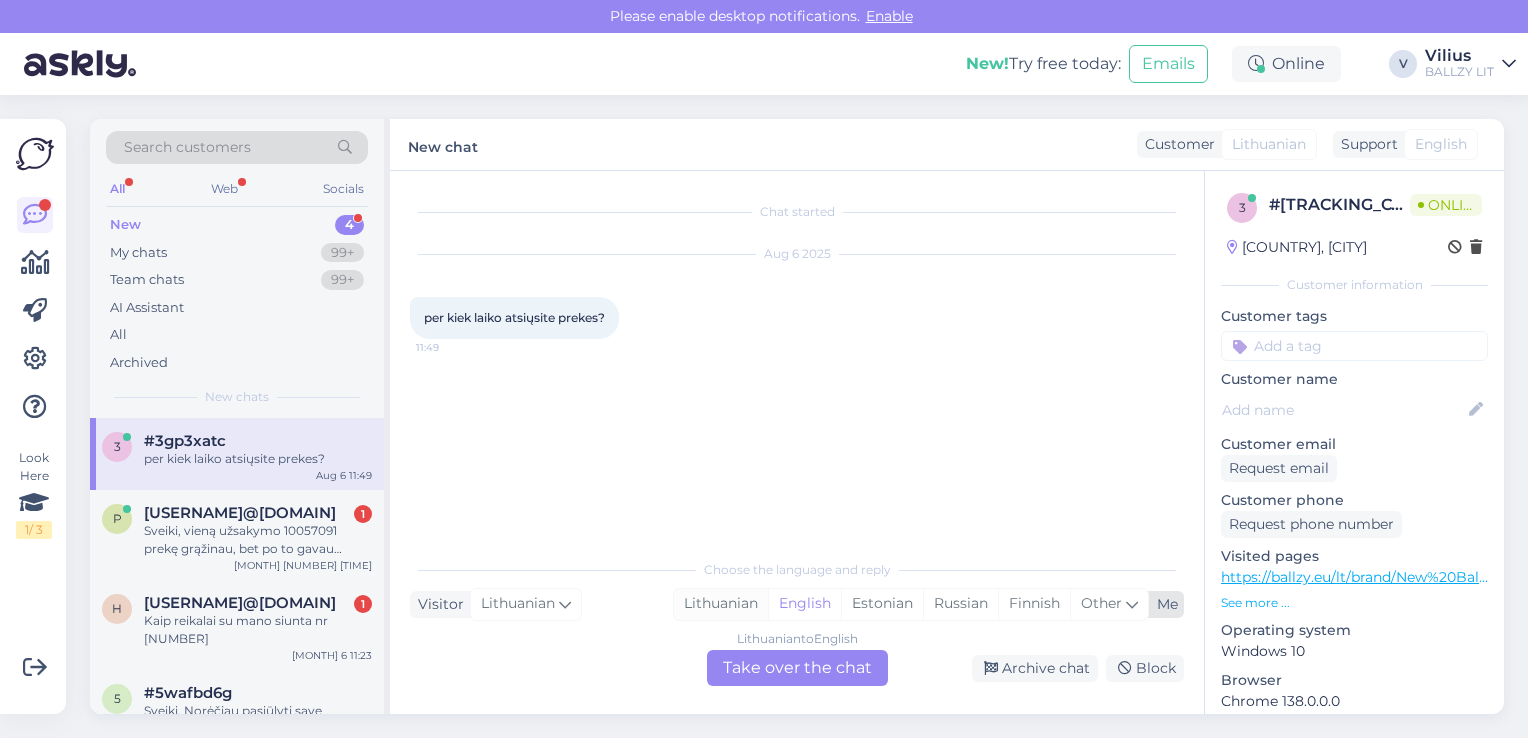 click on "Lithuanian" at bounding box center (721, 604) 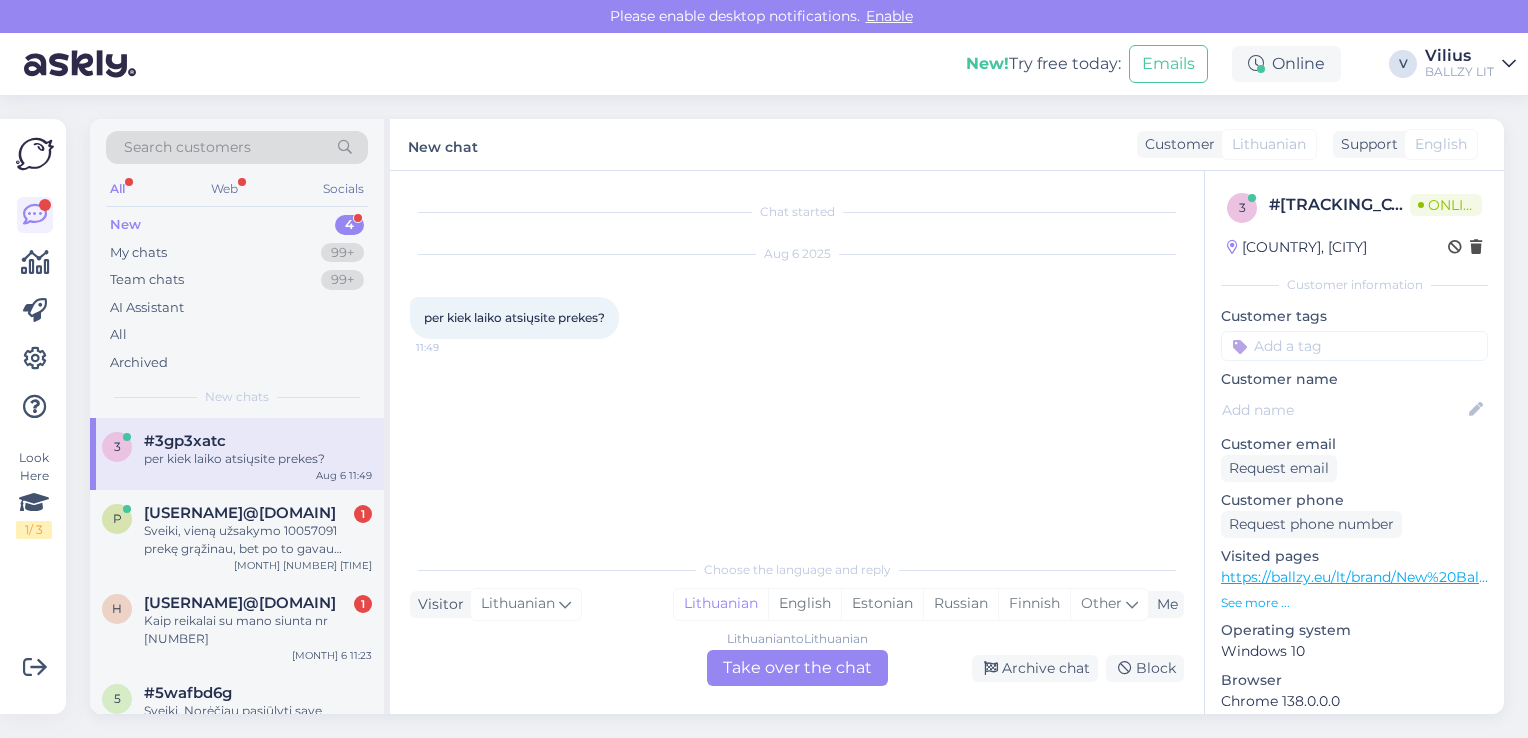 click on "Lithuanian  to  Lithuanian Take over the chat" at bounding box center (797, 668) 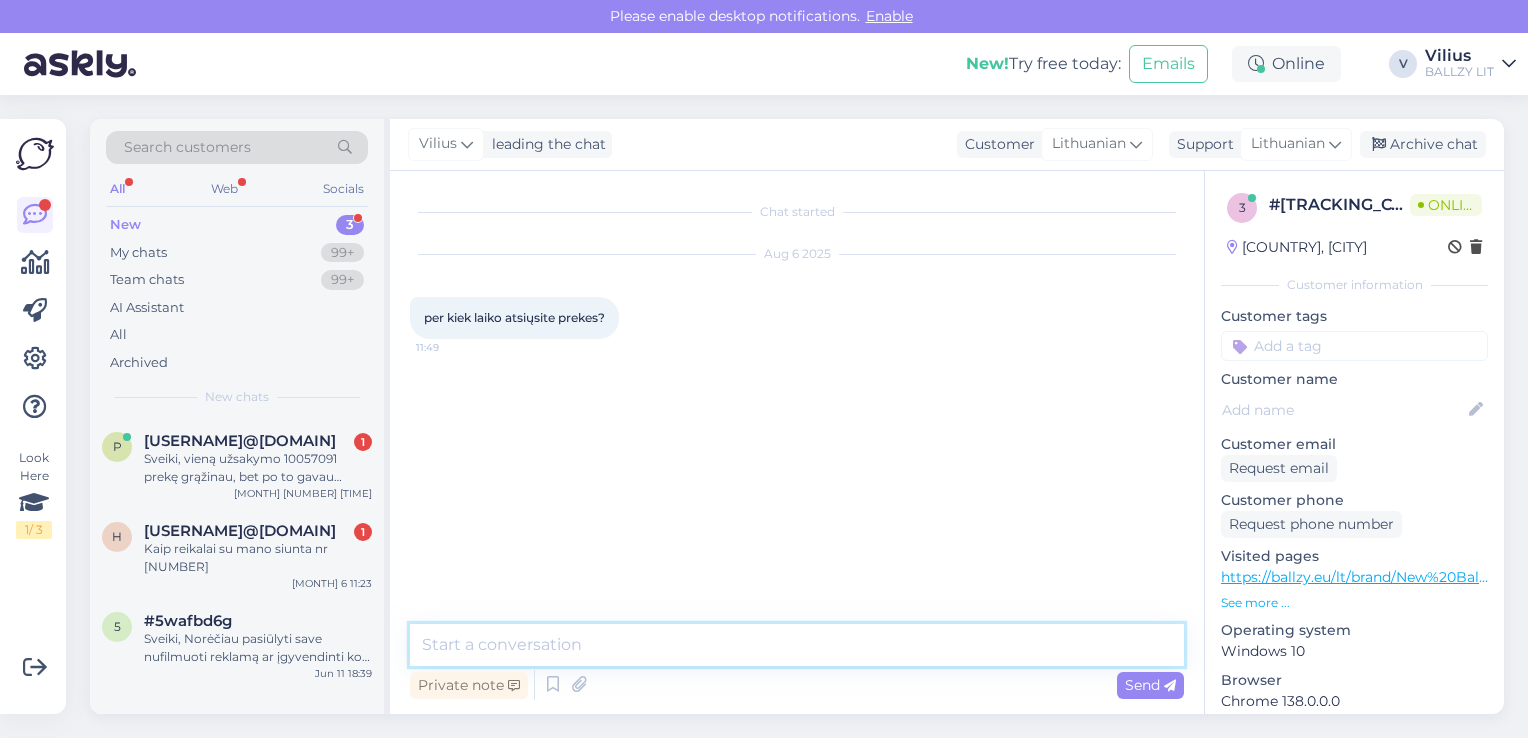 click at bounding box center [797, 645] 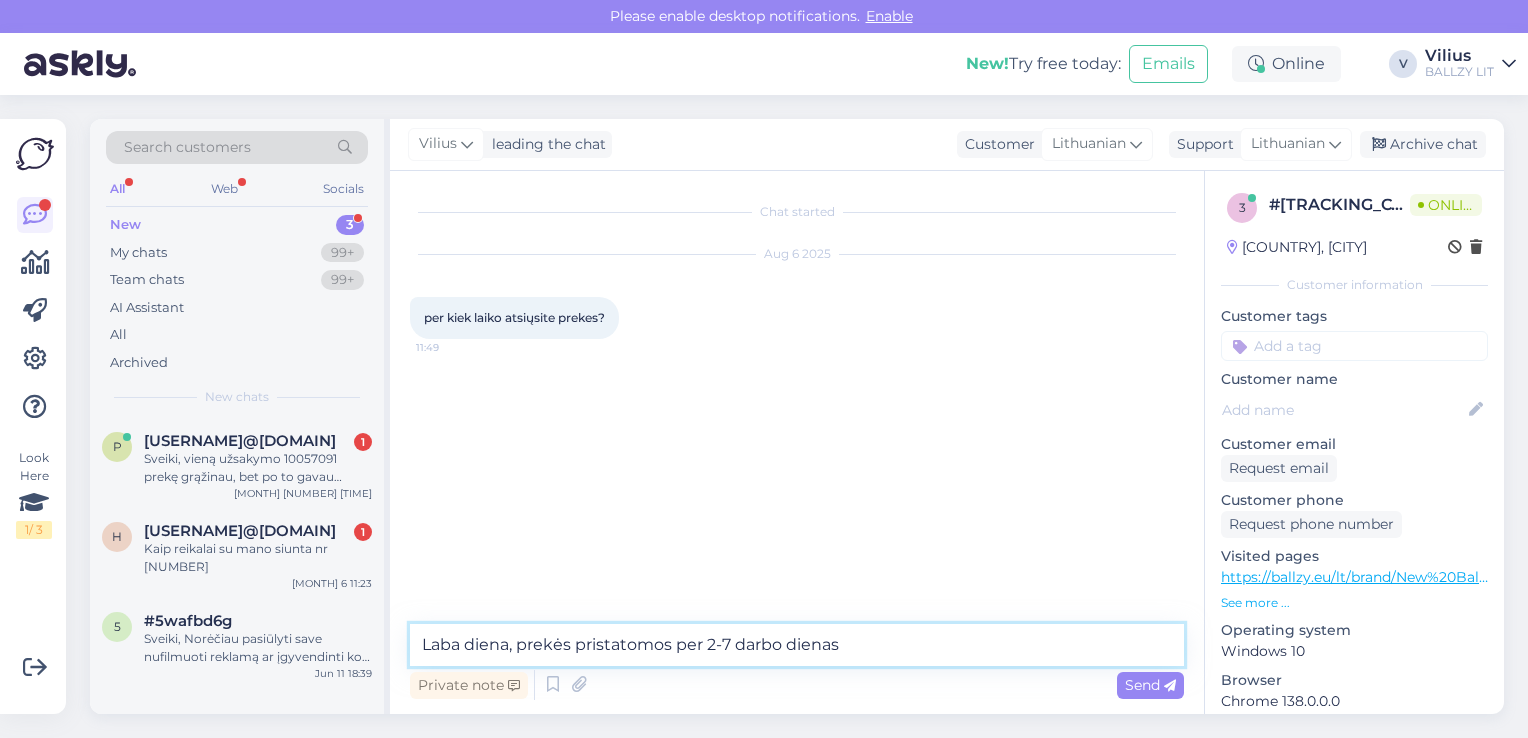 type on "Laba diena, prekės pristatomos per 2-7 darbo dienas." 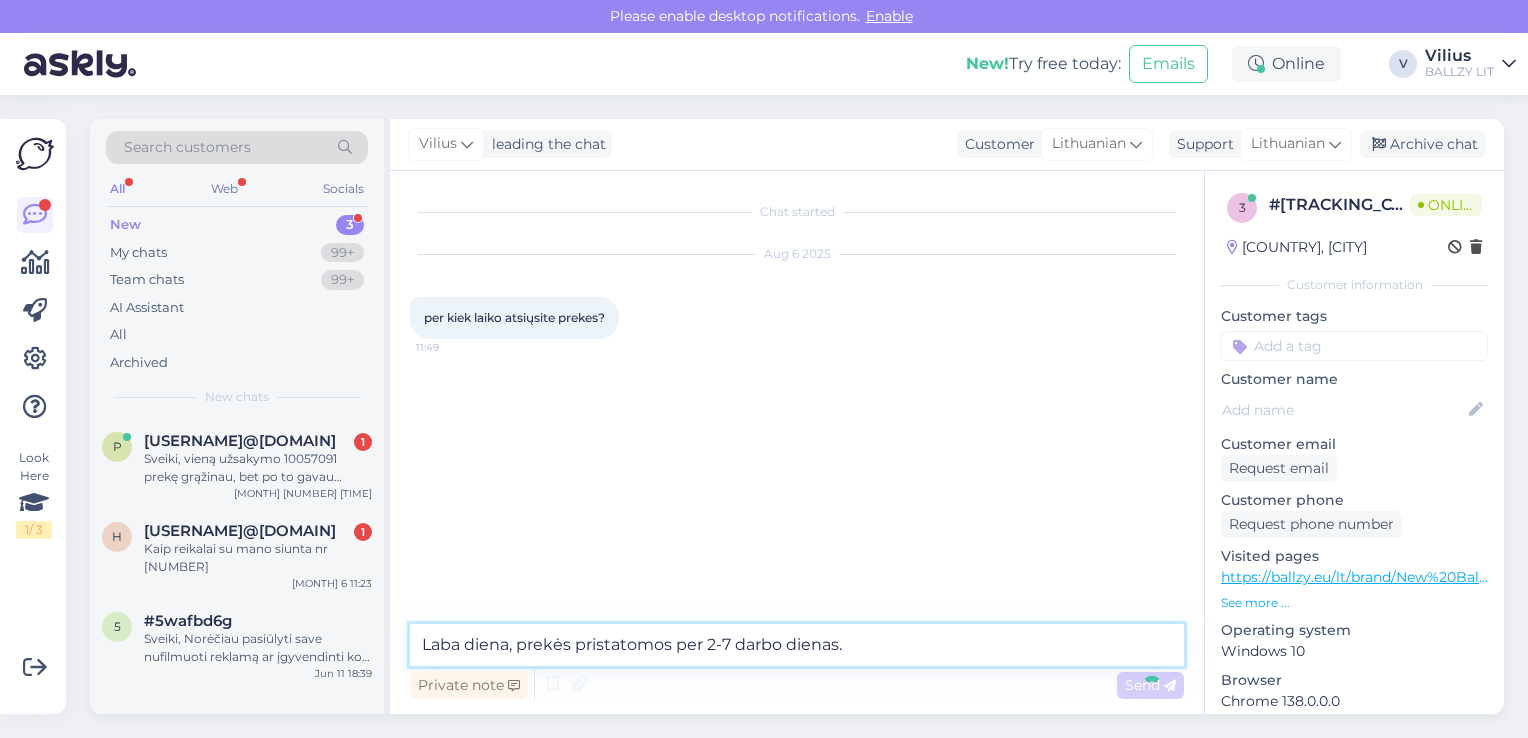 type 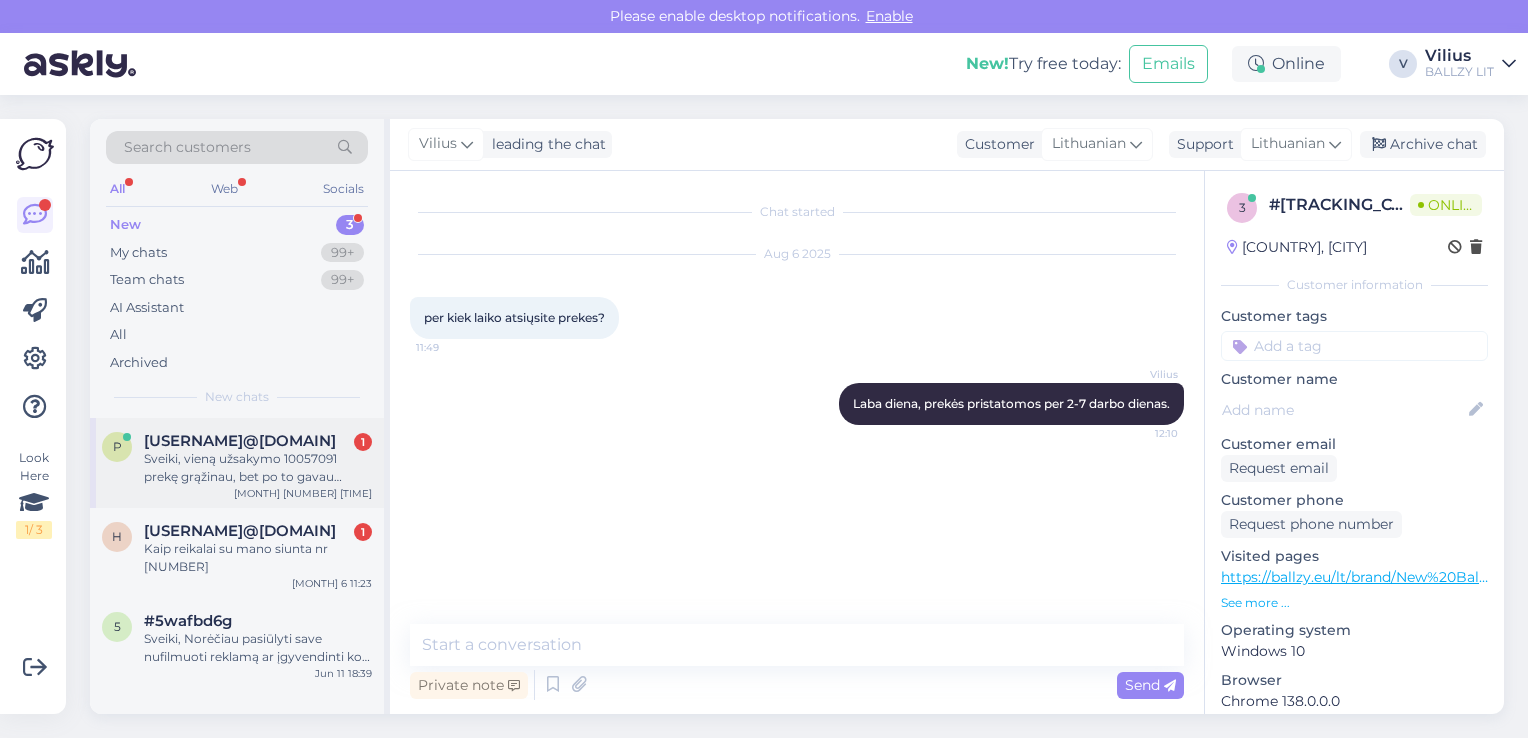 click on "Sveiki, vieną užsakymo 10057091 prekę grąžinau, bet po to gavau papildomą grąžinimo kodą: CC815475676EE ir grąžinau kitą prekę: Carhartt MASTER SHORT I021160_8902_31. Tikiuosi gauti už antrą grąžinimą pinigus." at bounding box center (258, 468) 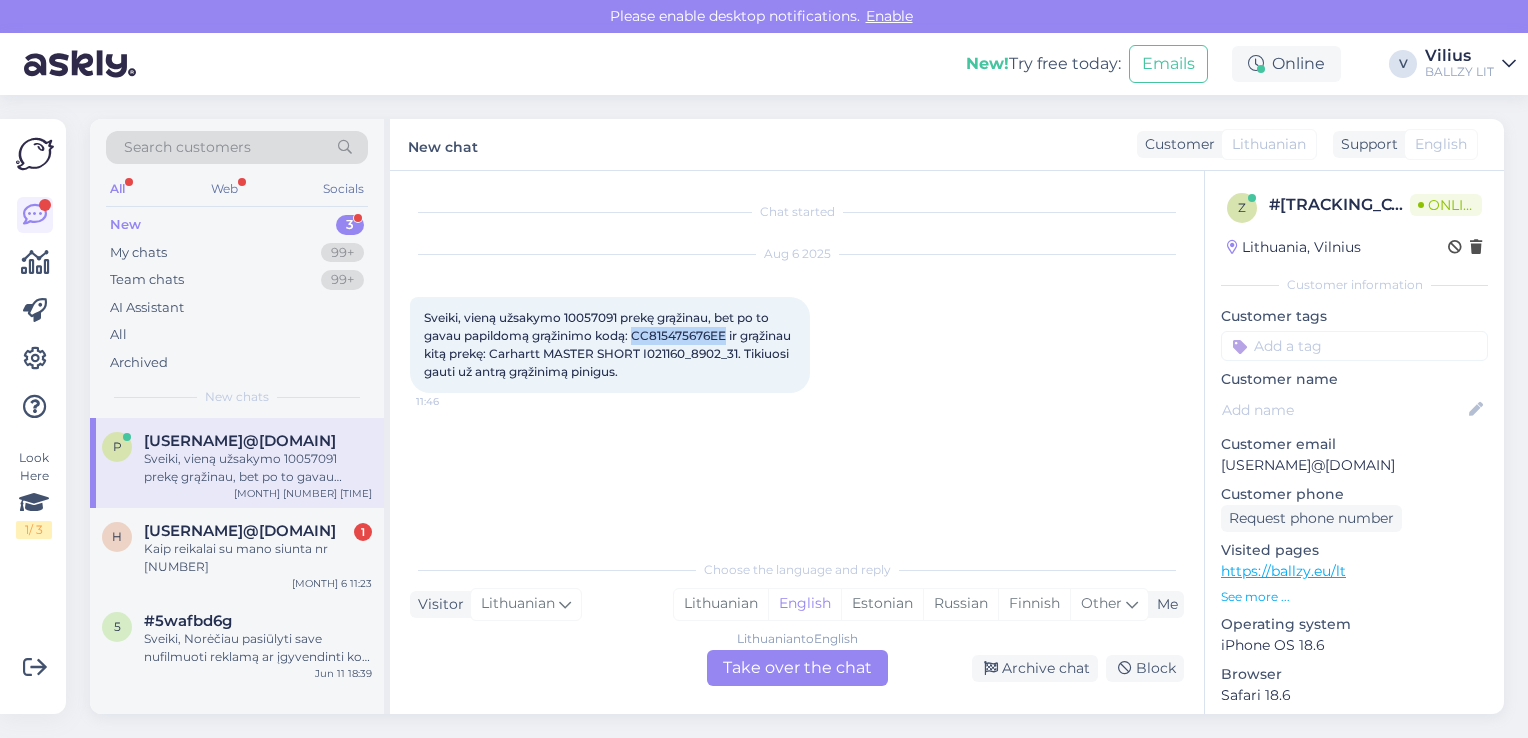 drag, startPoint x: 636, startPoint y: 335, endPoint x: 730, endPoint y: 333, distance: 94.02127 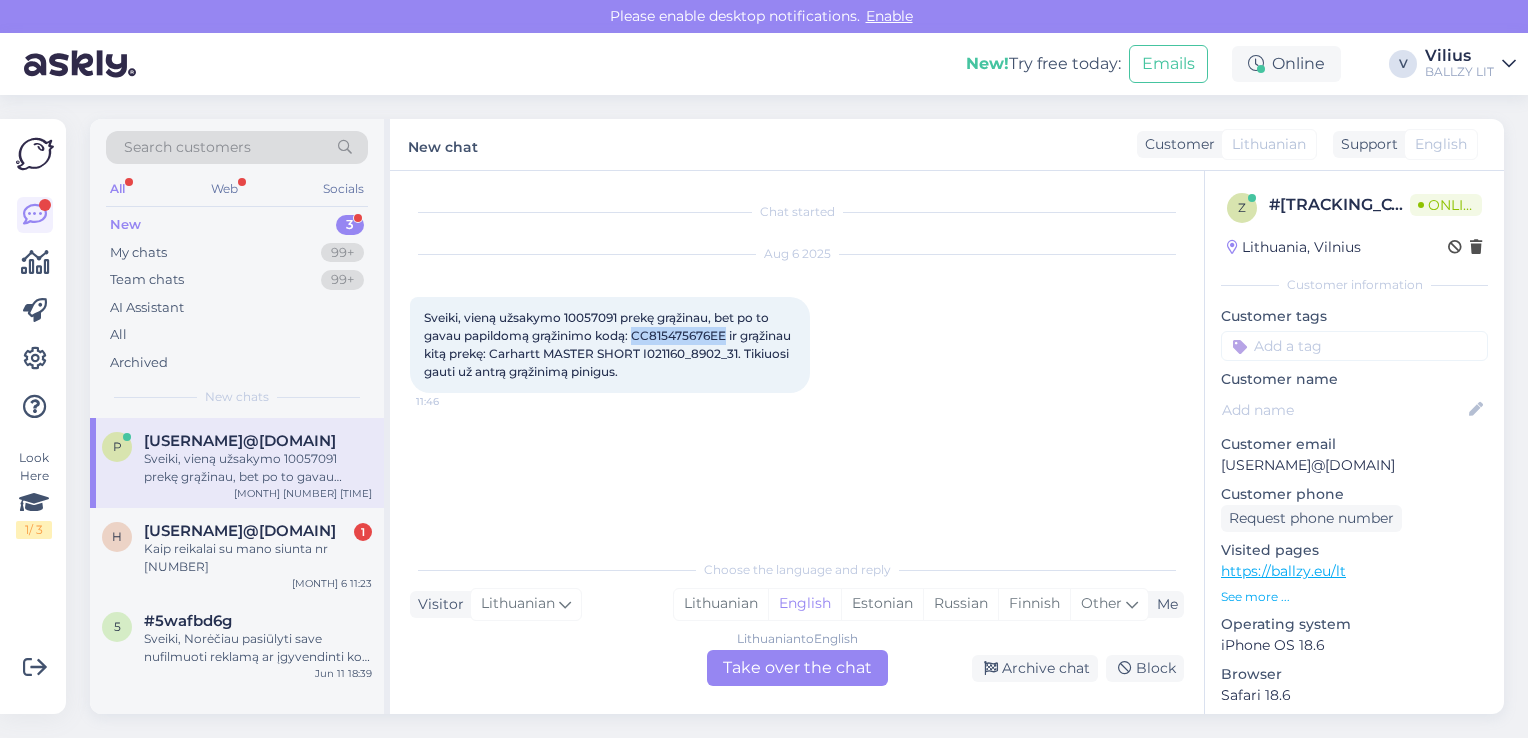 click on "Sveiki, vieną užsakymo 10057091 prekę grąžinau, bet po to gavau papildomą grąžinimo kodą: CC815475676EE ir grąžinau kitą prekę: Carhartt MASTER SHORT I021160_8902_31. Tikiuosi gauti už antrą grąžinimą pinigus." at bounding box center [609, 344] 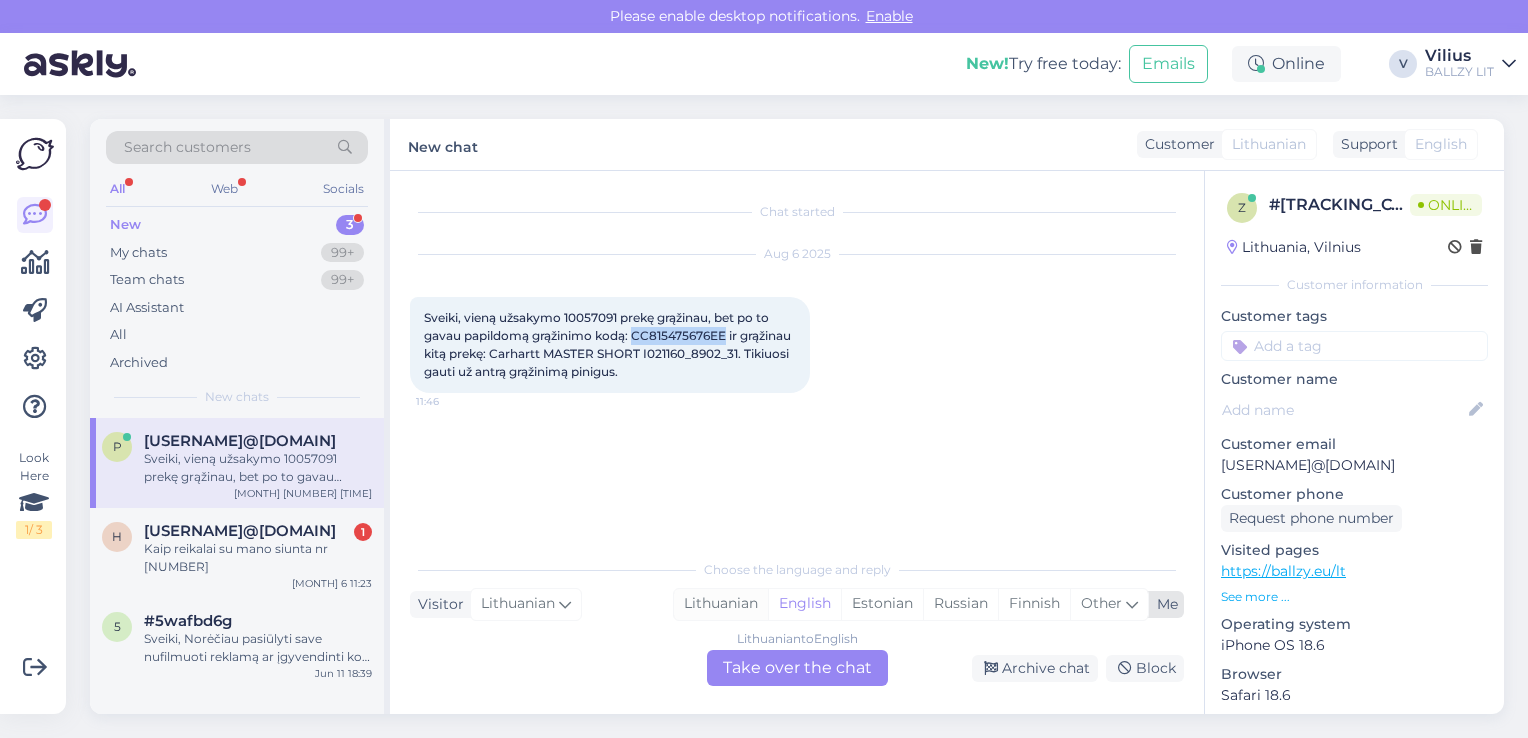 click on "Lithuanian" at bounding box center (721, 604) 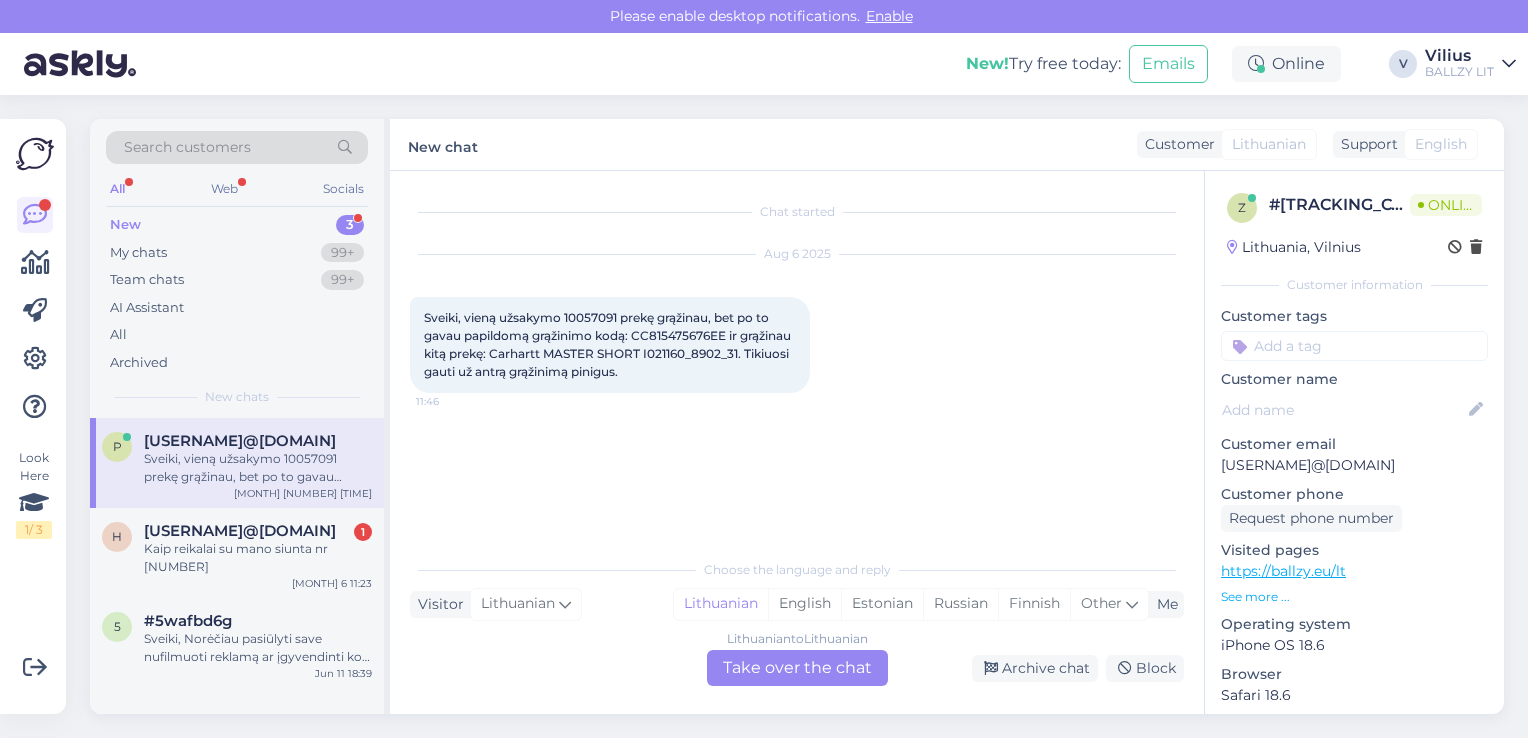 click on "Lithuanian  to  Lithuanian Take over the chat" at bounding box center (797, 668) 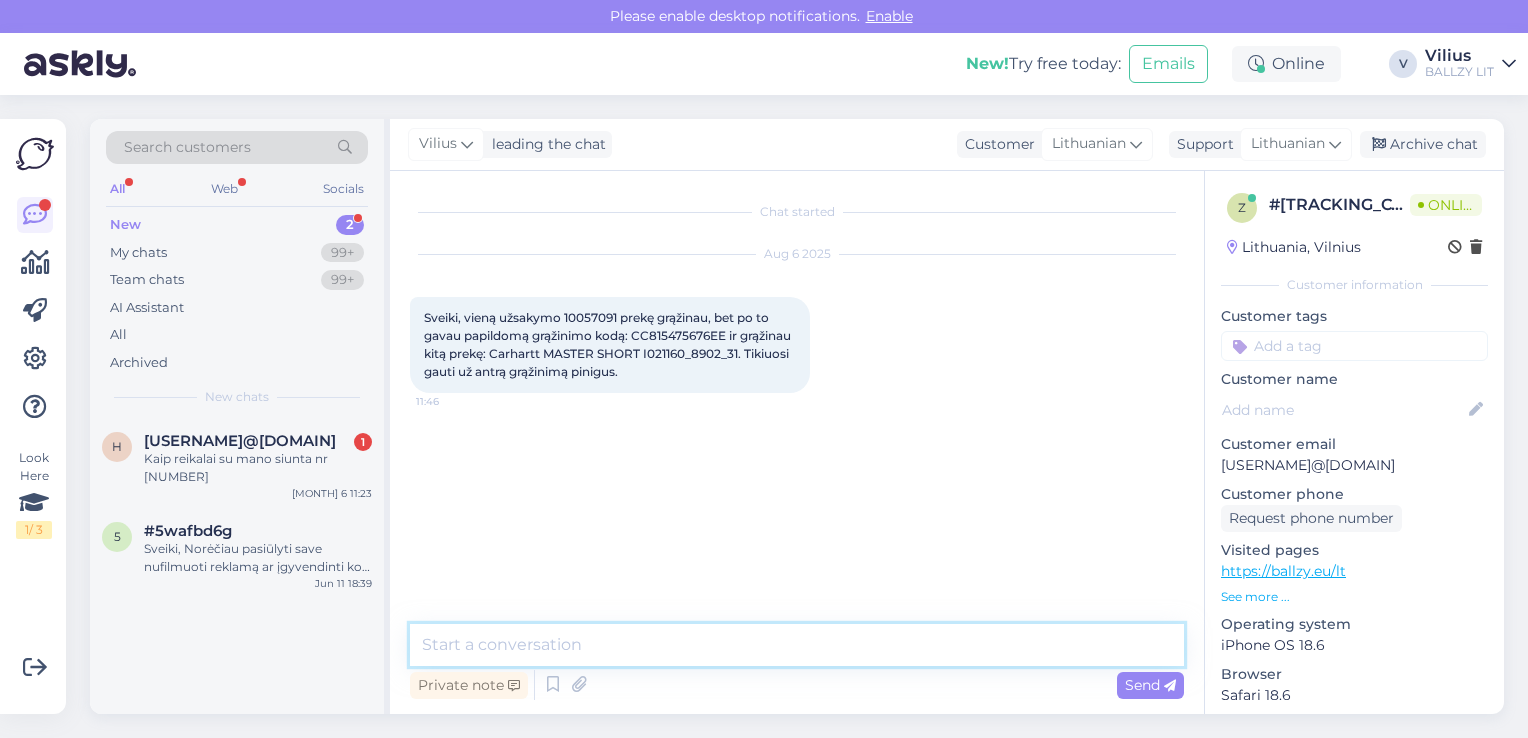click at bounding box center (797, 645) 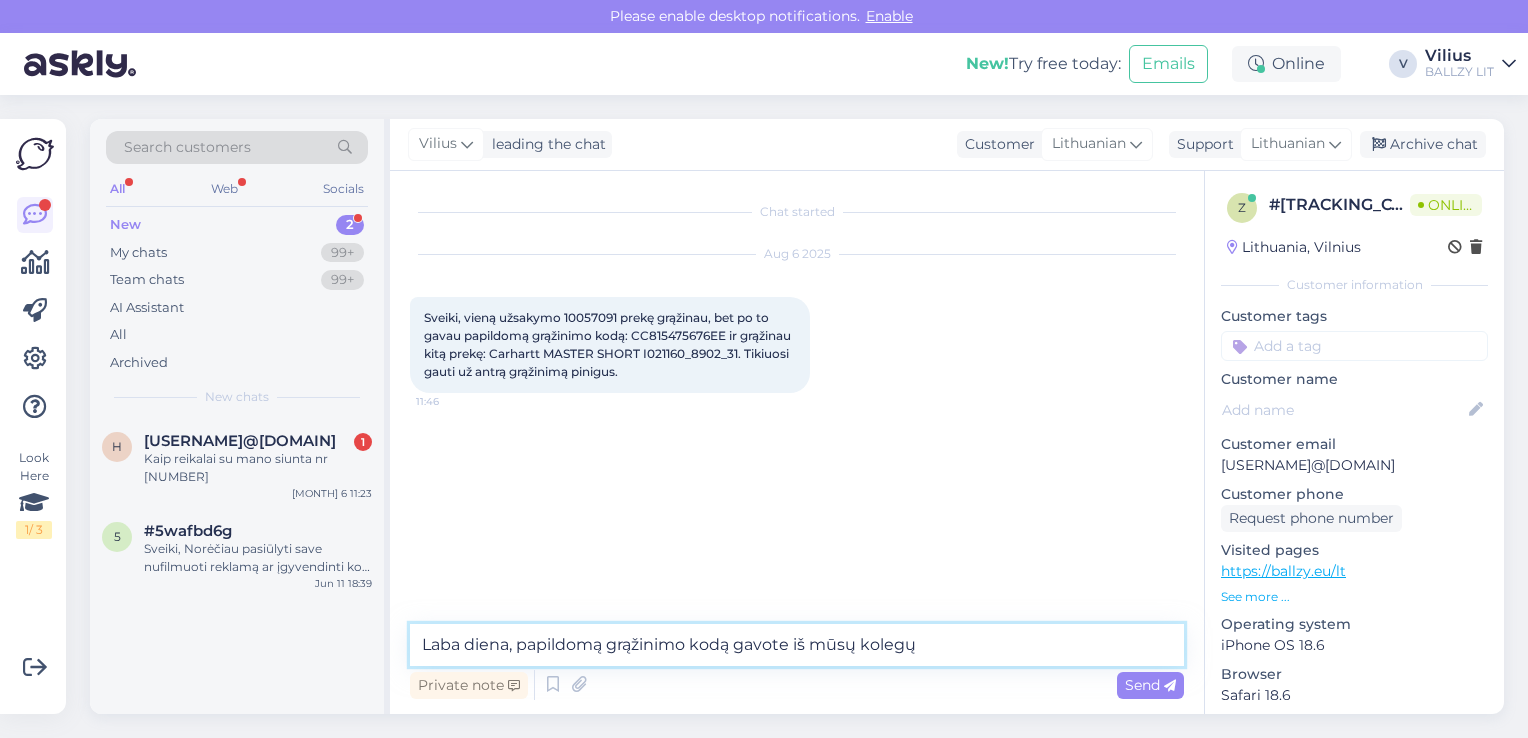 type on "Laba diena, papildomą grąžinimo kodą gavote iš mūsų kolegų?" 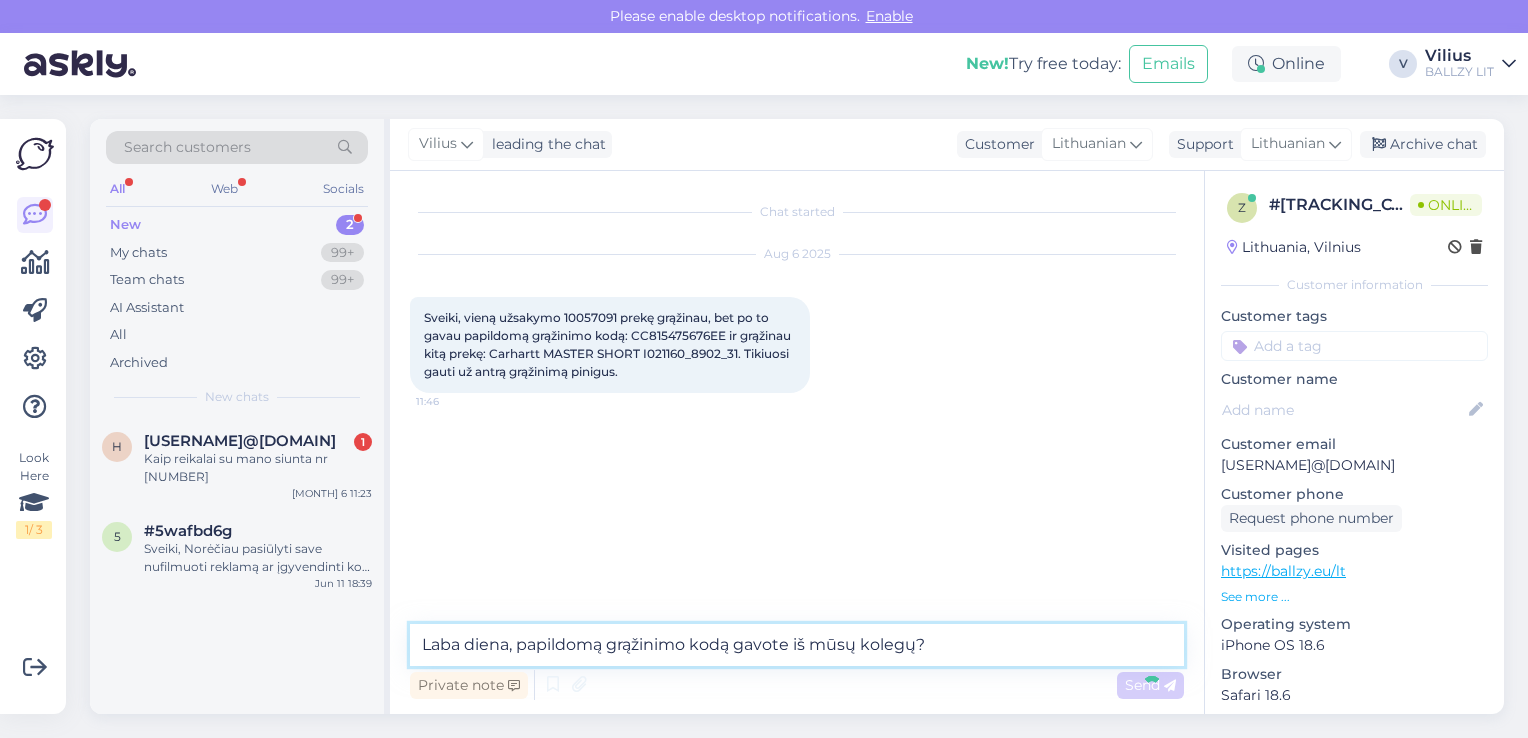 type 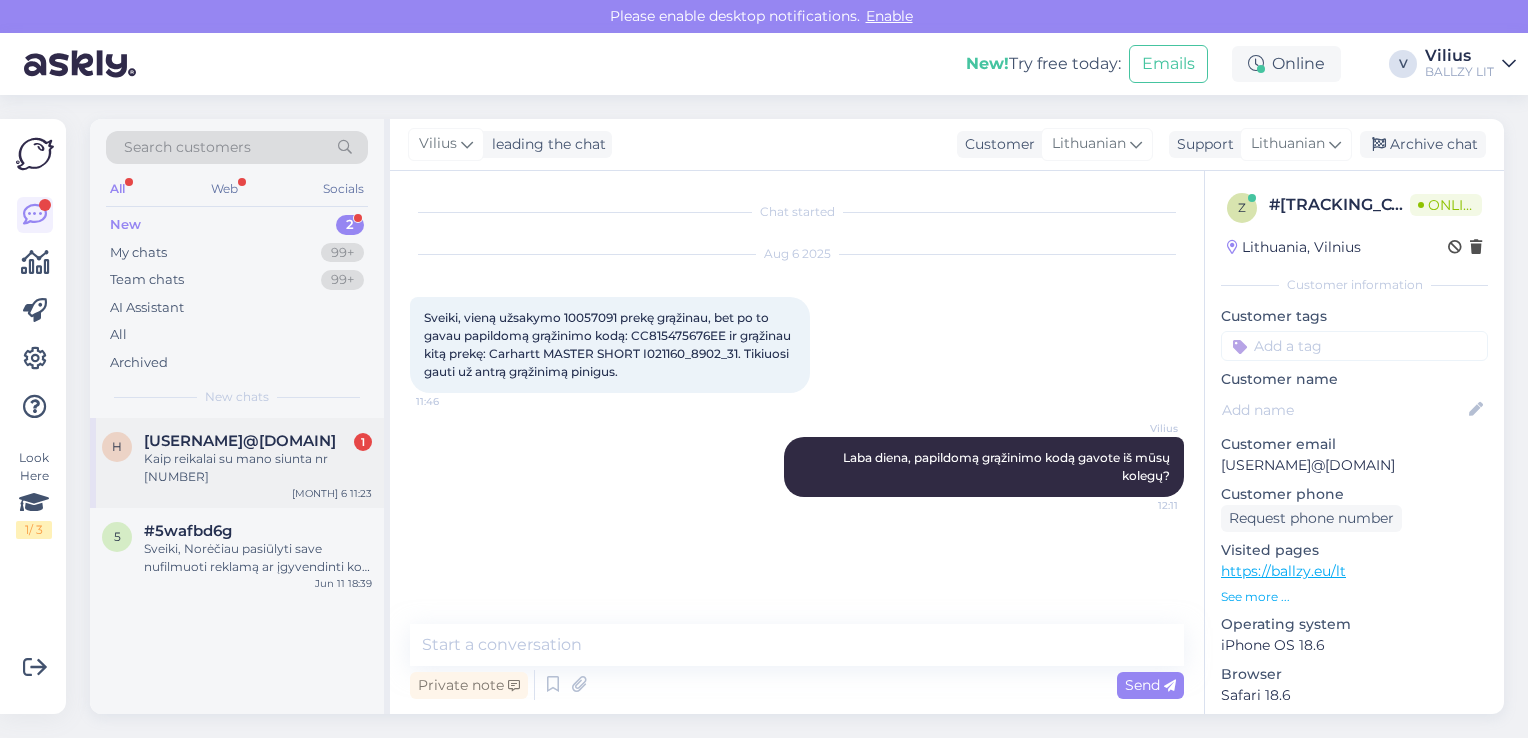 click on "Kaip reikalai su mano siunta nr 70057121" at bounding box center [258, 468] 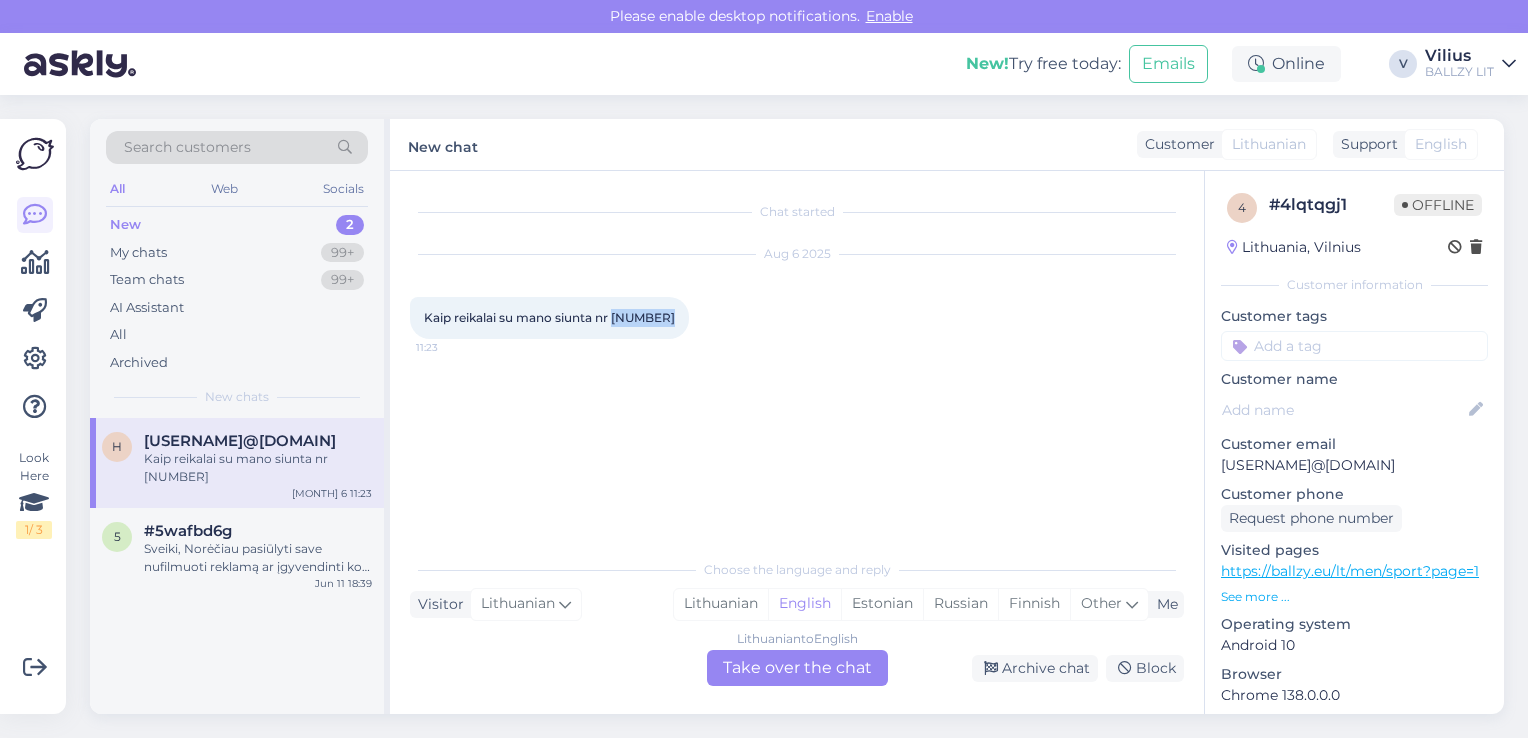drag, startPoint x: 616, startPoint y: 317, endPoint x: 668, endPoint y: 313, distance: 52.153618 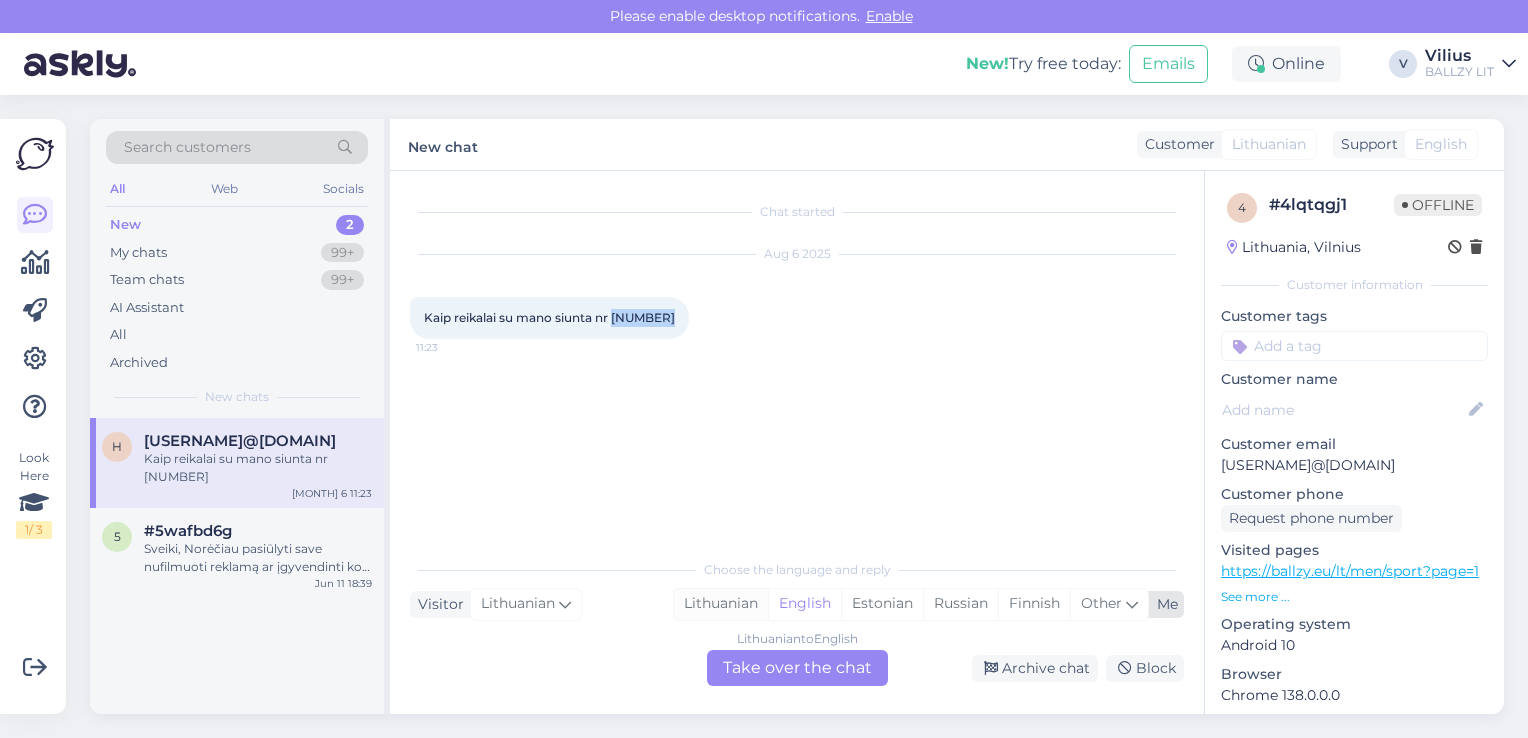 click on "Lithuanian" at bounding box center [721, 604] 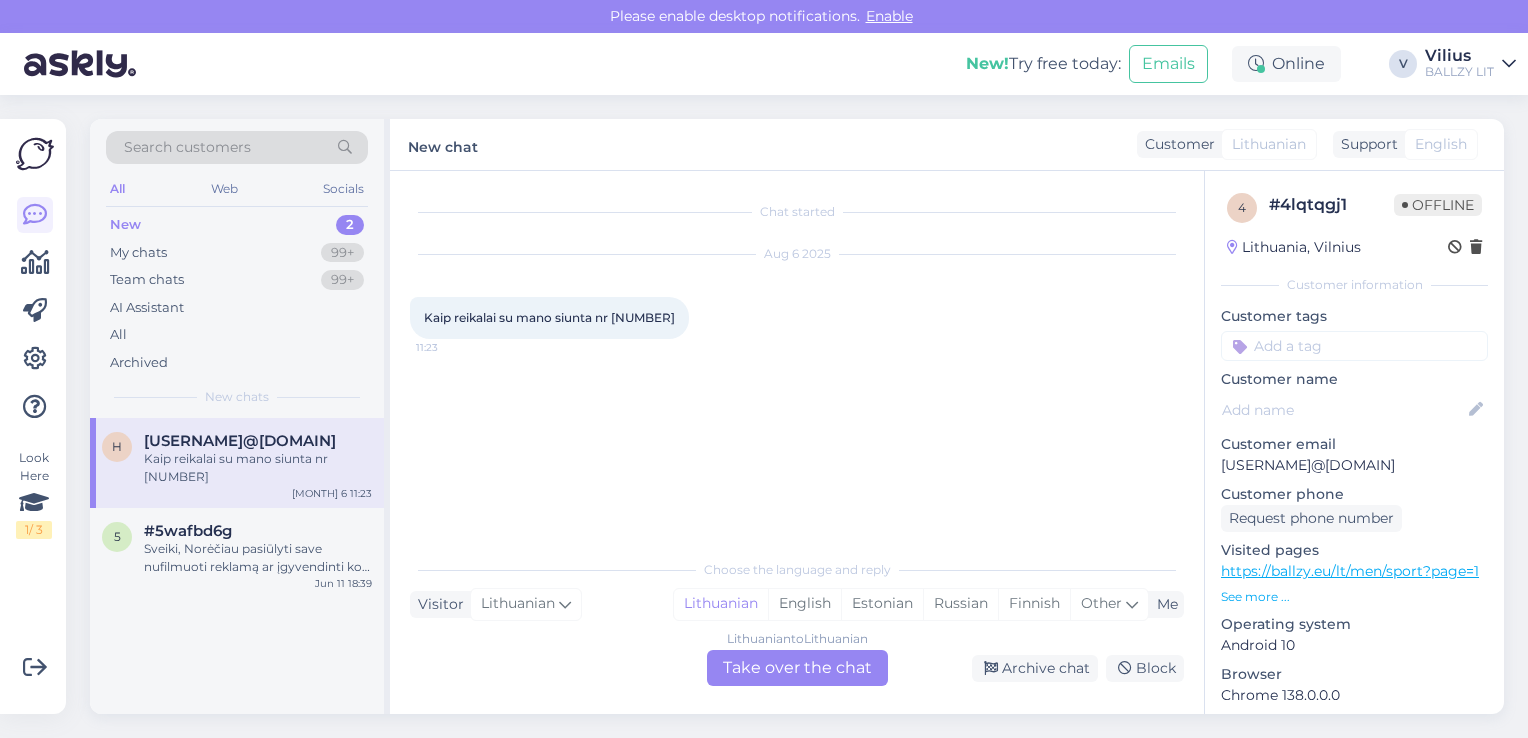 click on "Lithuanian  to  Lithuanian Take over the chat" at bounding box center [797, 668] 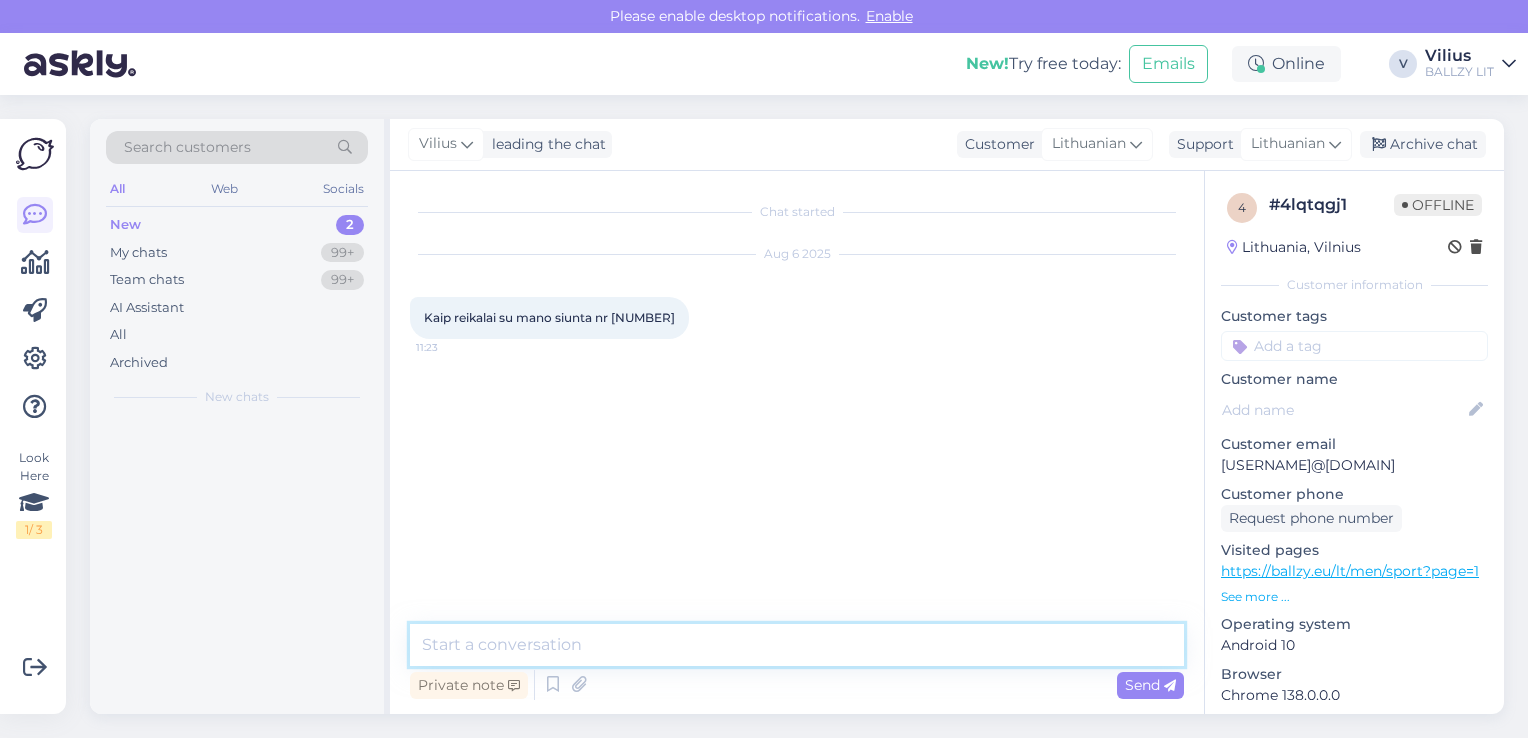 click at bounding box center (797, 645) 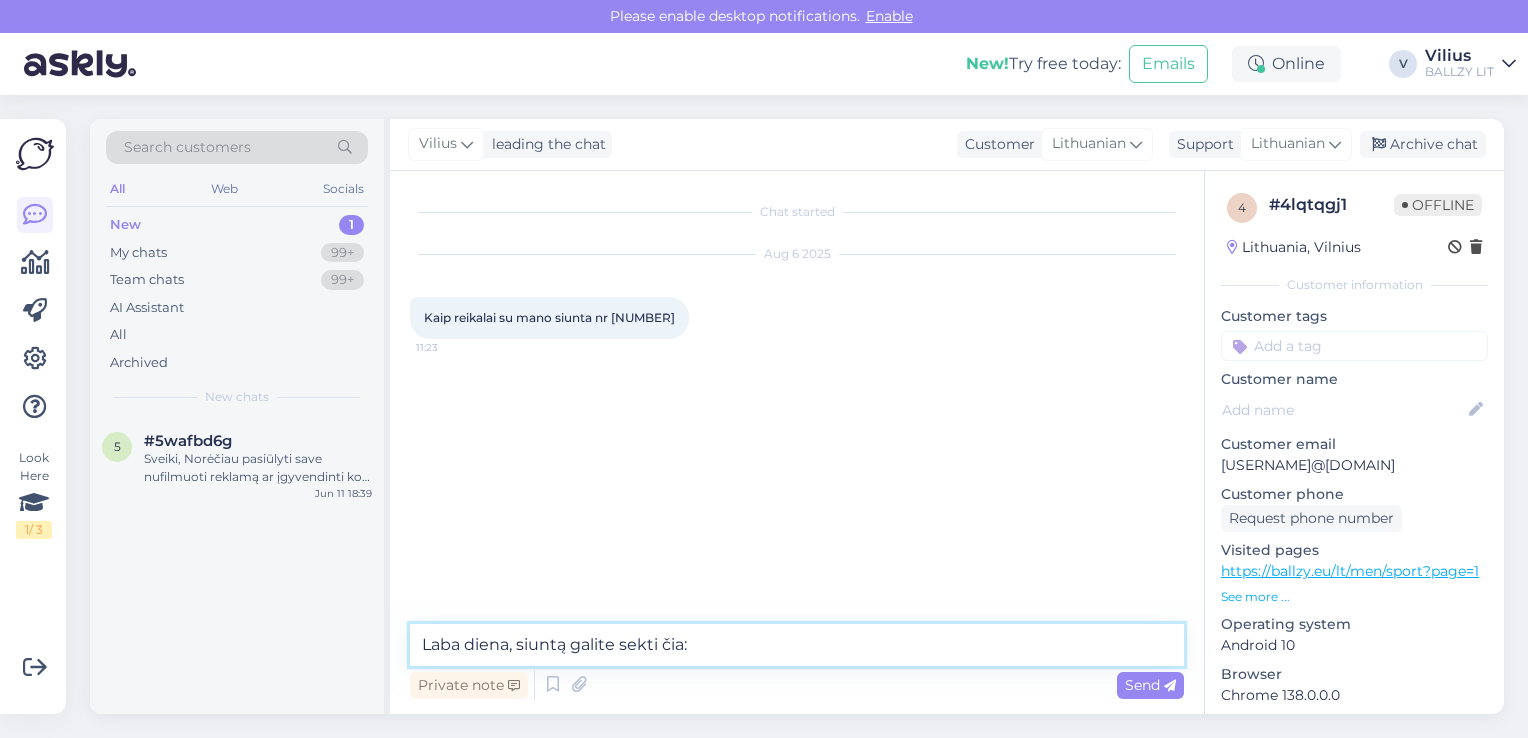 paste on "https://www.smartposti.ee/en/receiving/parcel-tracking?trackingCode=00364300487163187135" 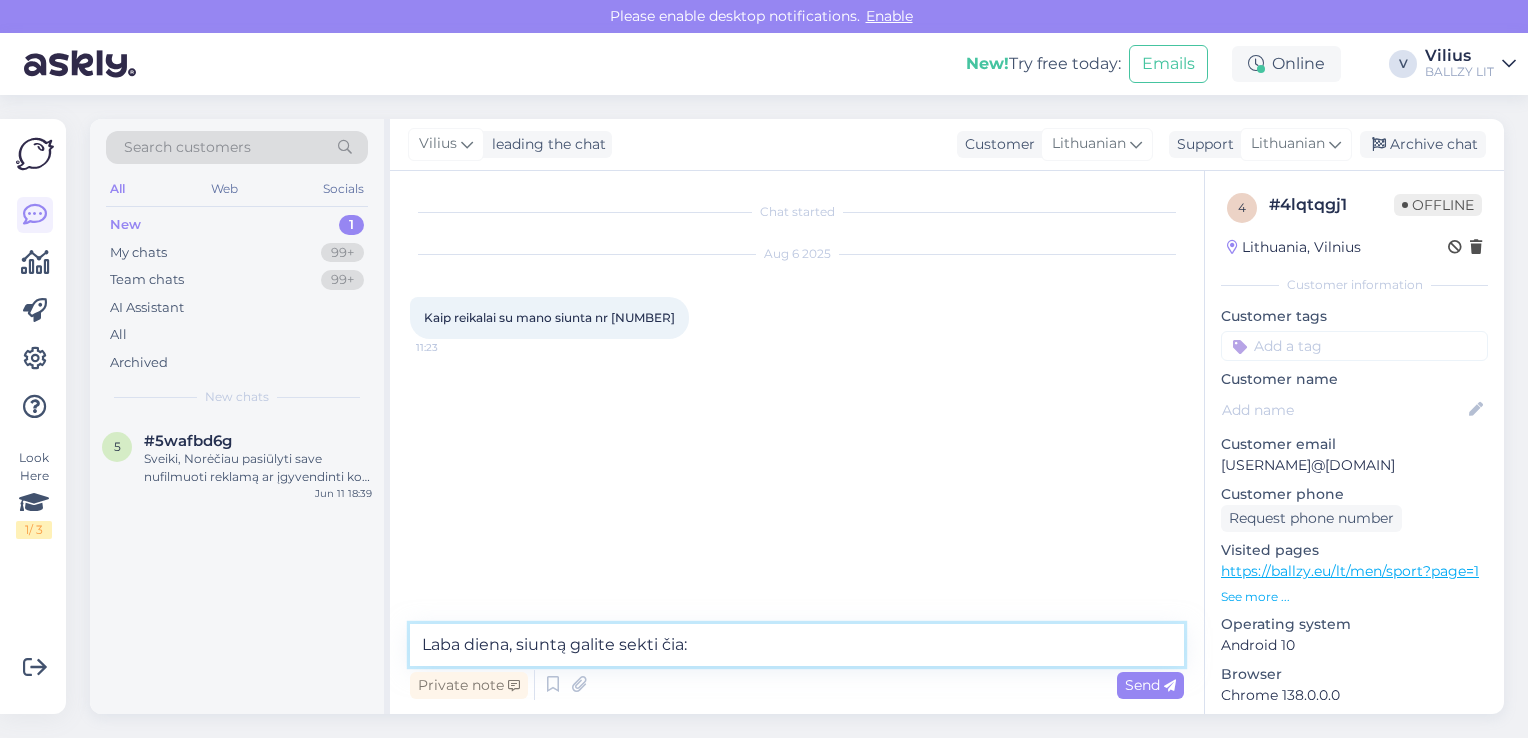 type on "Laba diena, siuntą galite sekti čia: https://www.smartposti.ee/en/receiving/parcel-tracking?trackingCode=00364300487163187135" 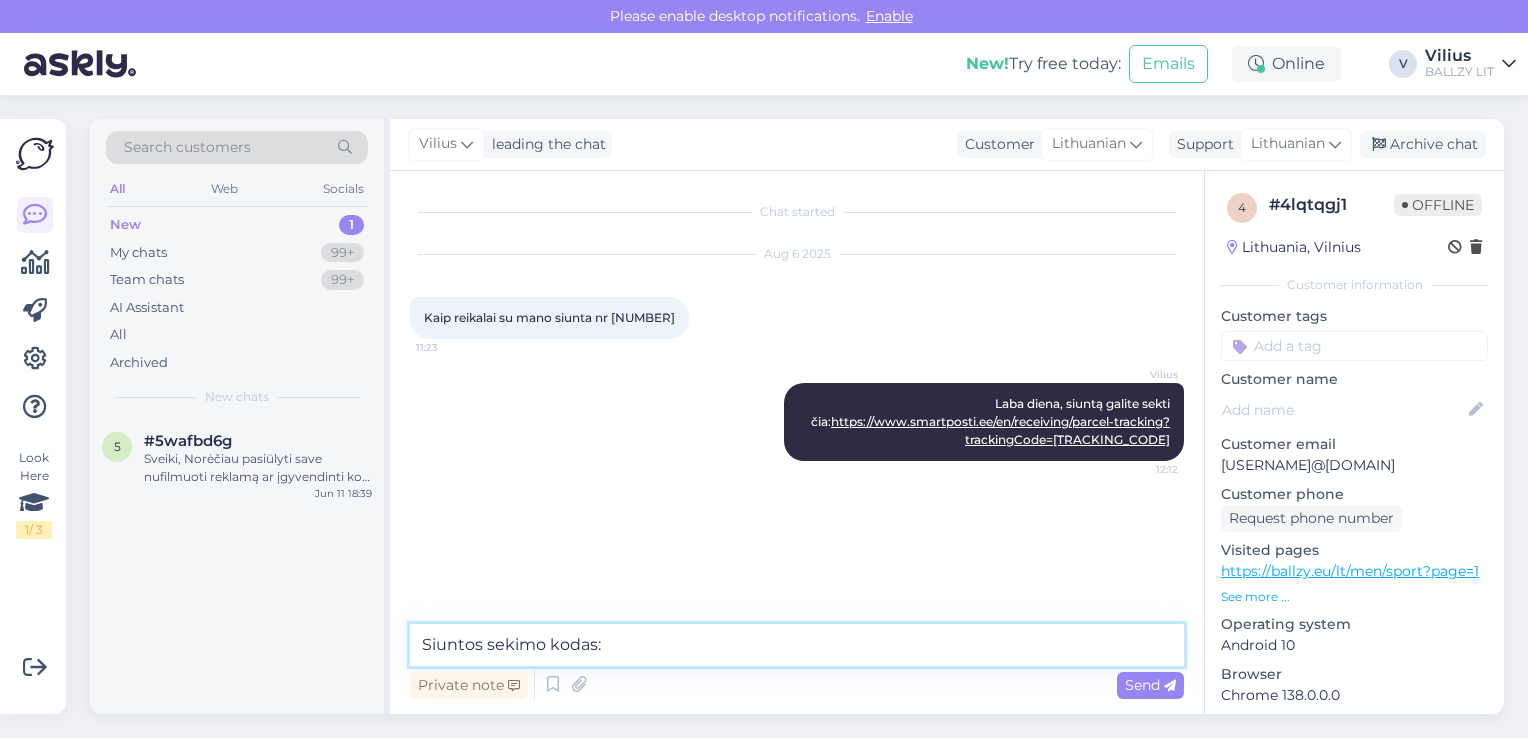 paste on "00364300487163187135" 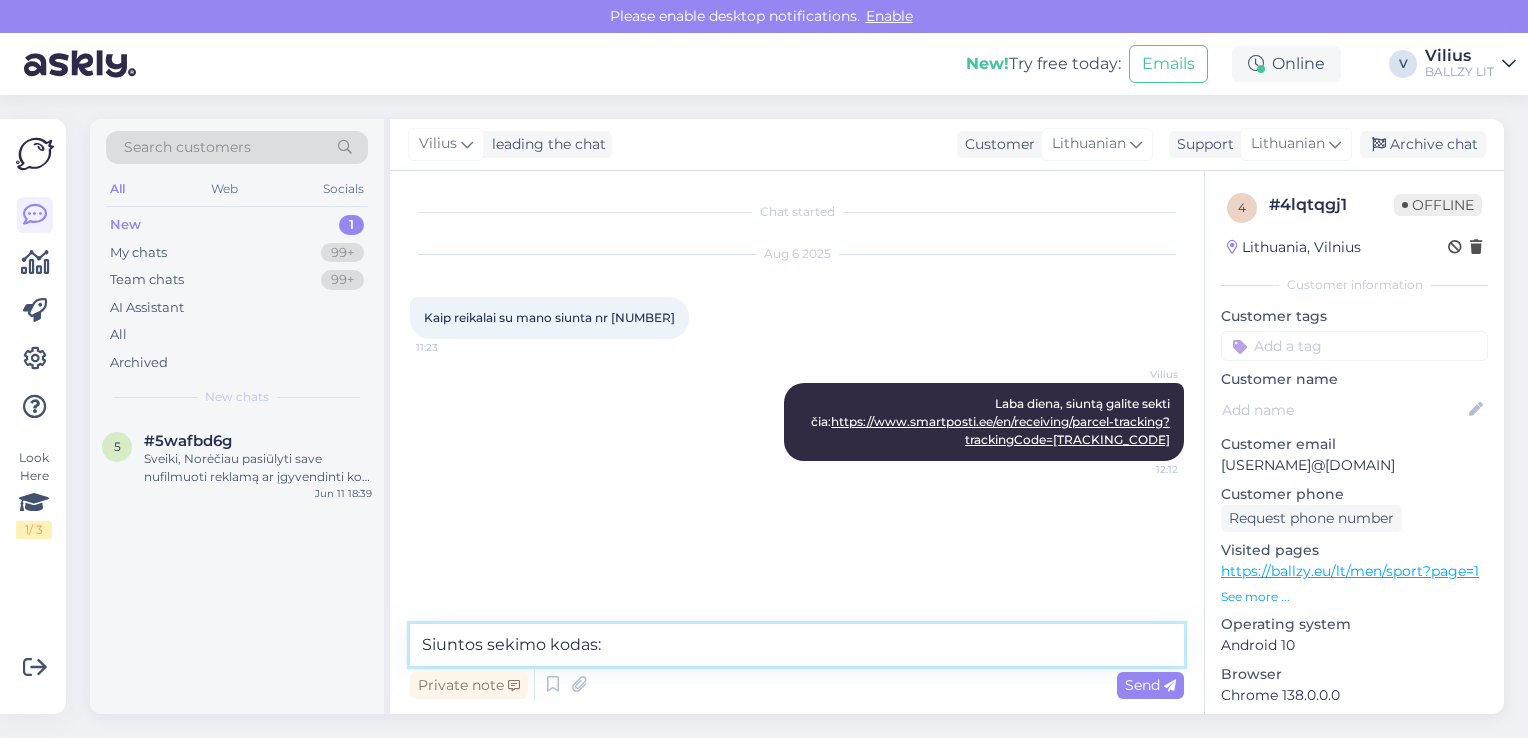 type on "Siuntos sekimo kodas: [TRACKING_CODE]" 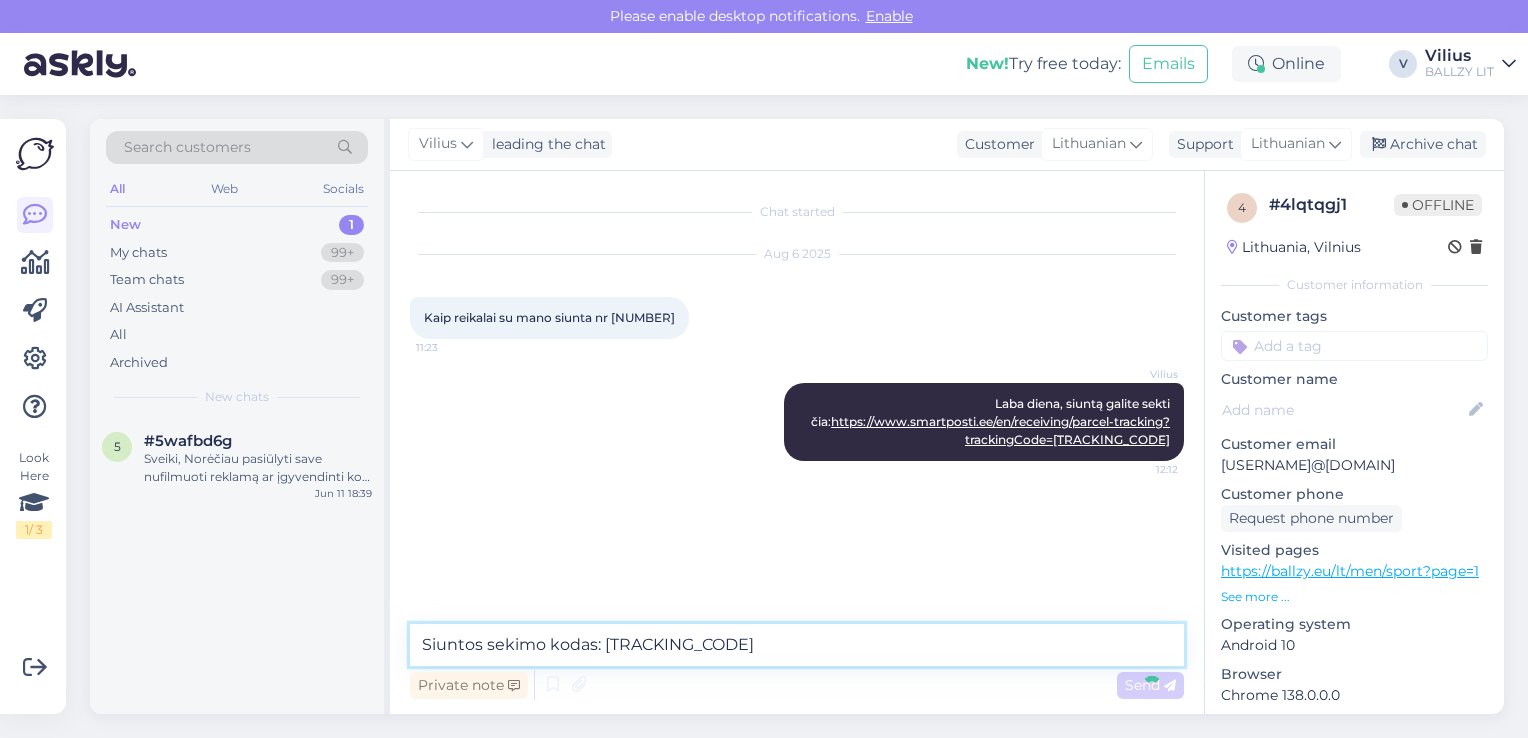 type 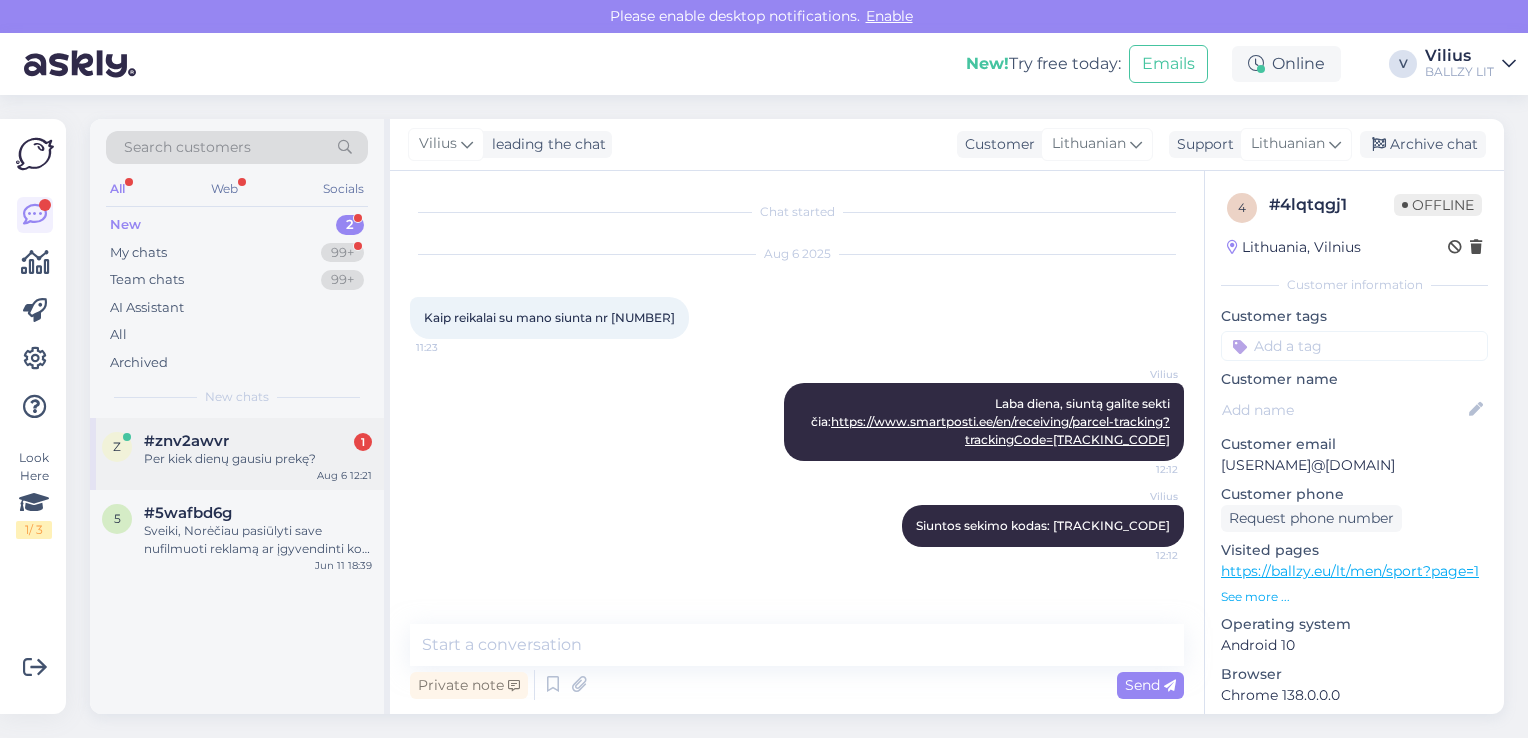 click on "#znv2awvr 1" at bounding box center (258, 441) 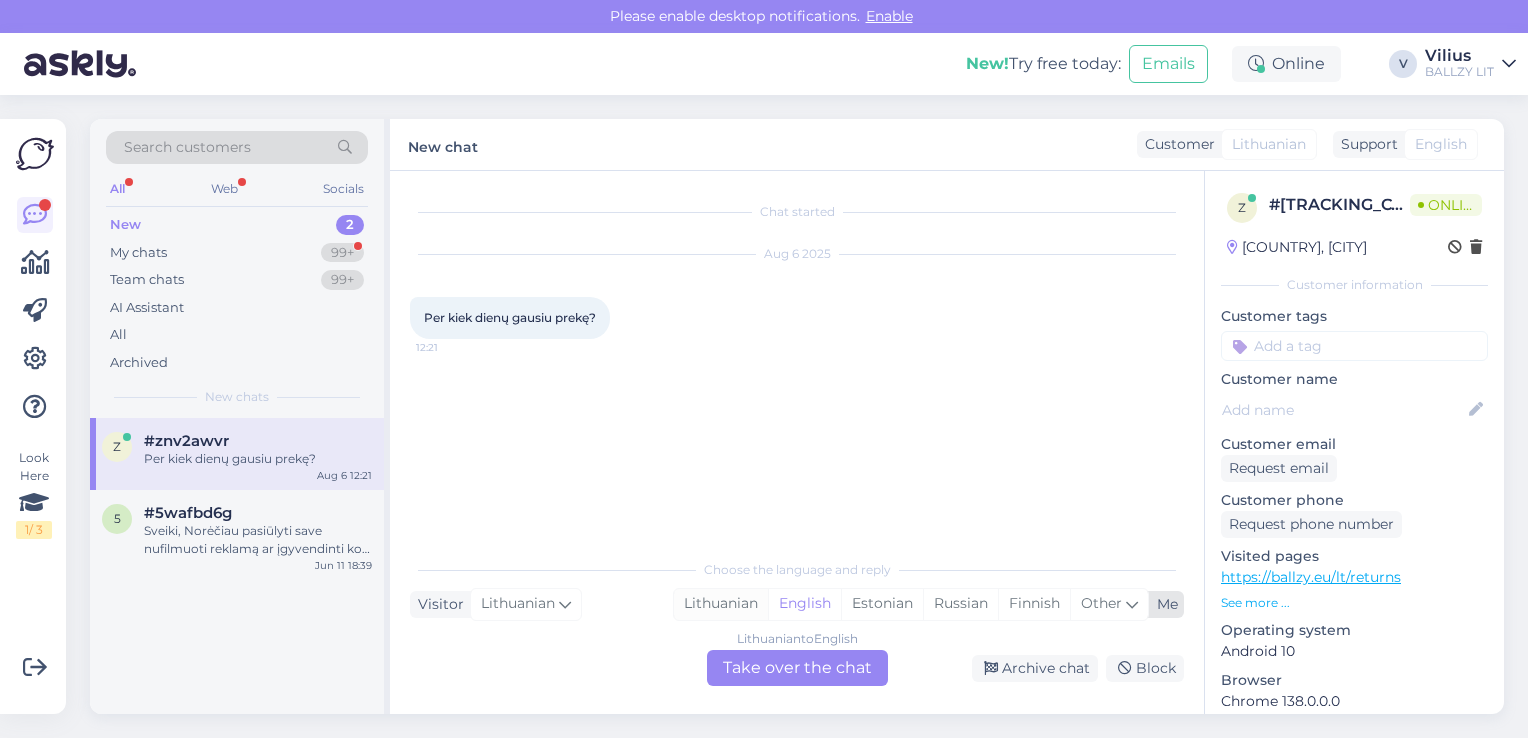 click on "Lithuanian" at bounding box center (721, 604) 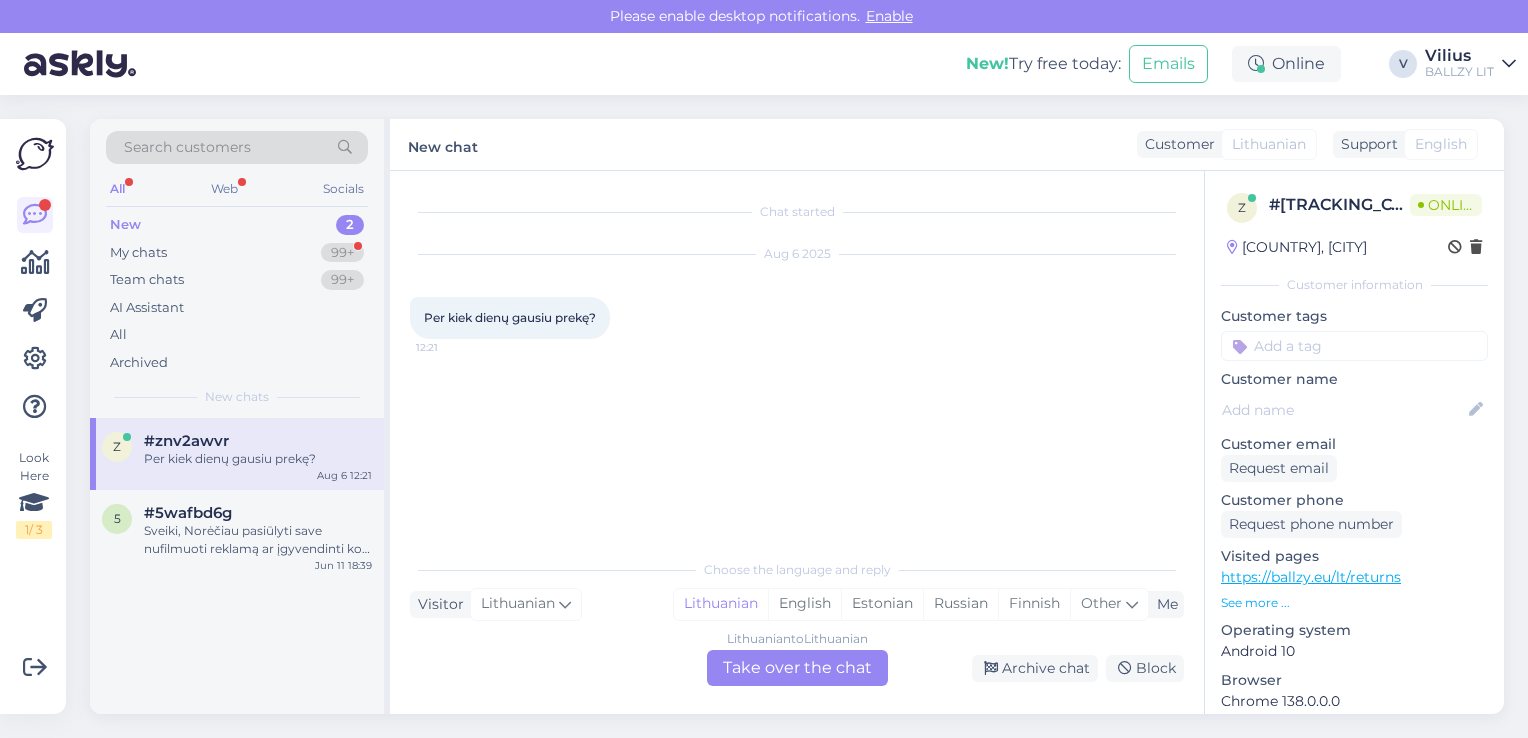 click on "Lithuanian  to  Lithuanian Take over the chat" at bounding box center [797, 668] 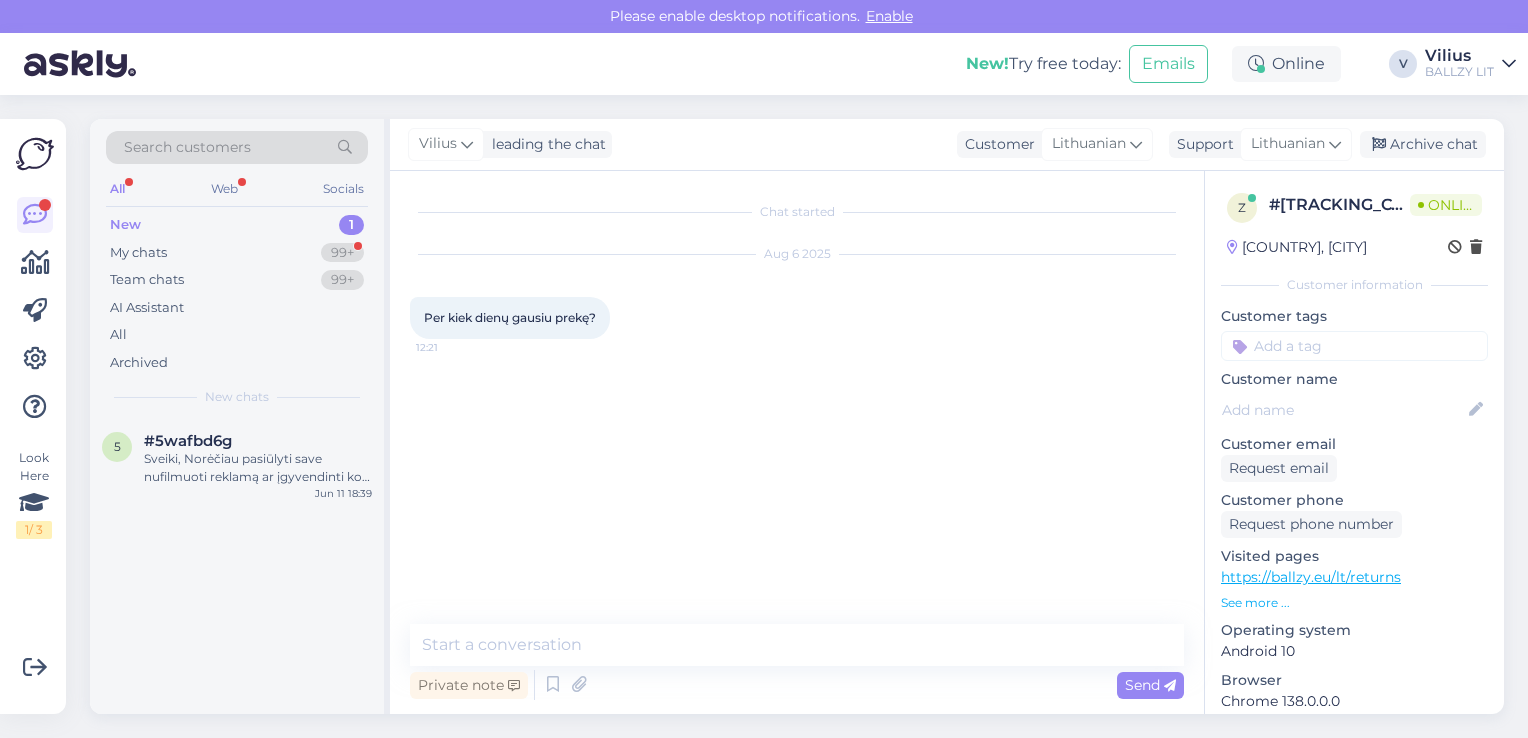 click on "Private note Send" at bounding box center (797, 685) 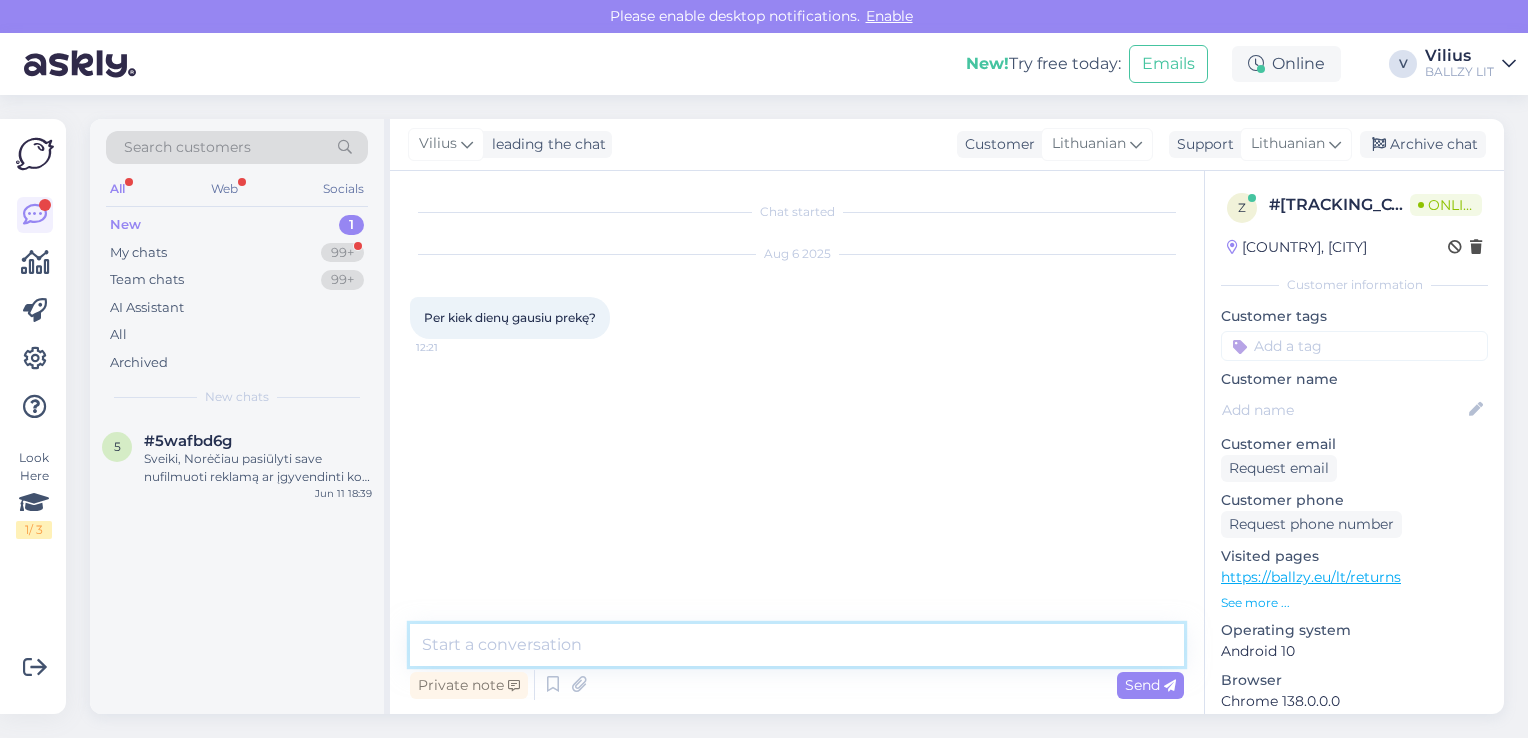 click at bounding box center (797, 645) 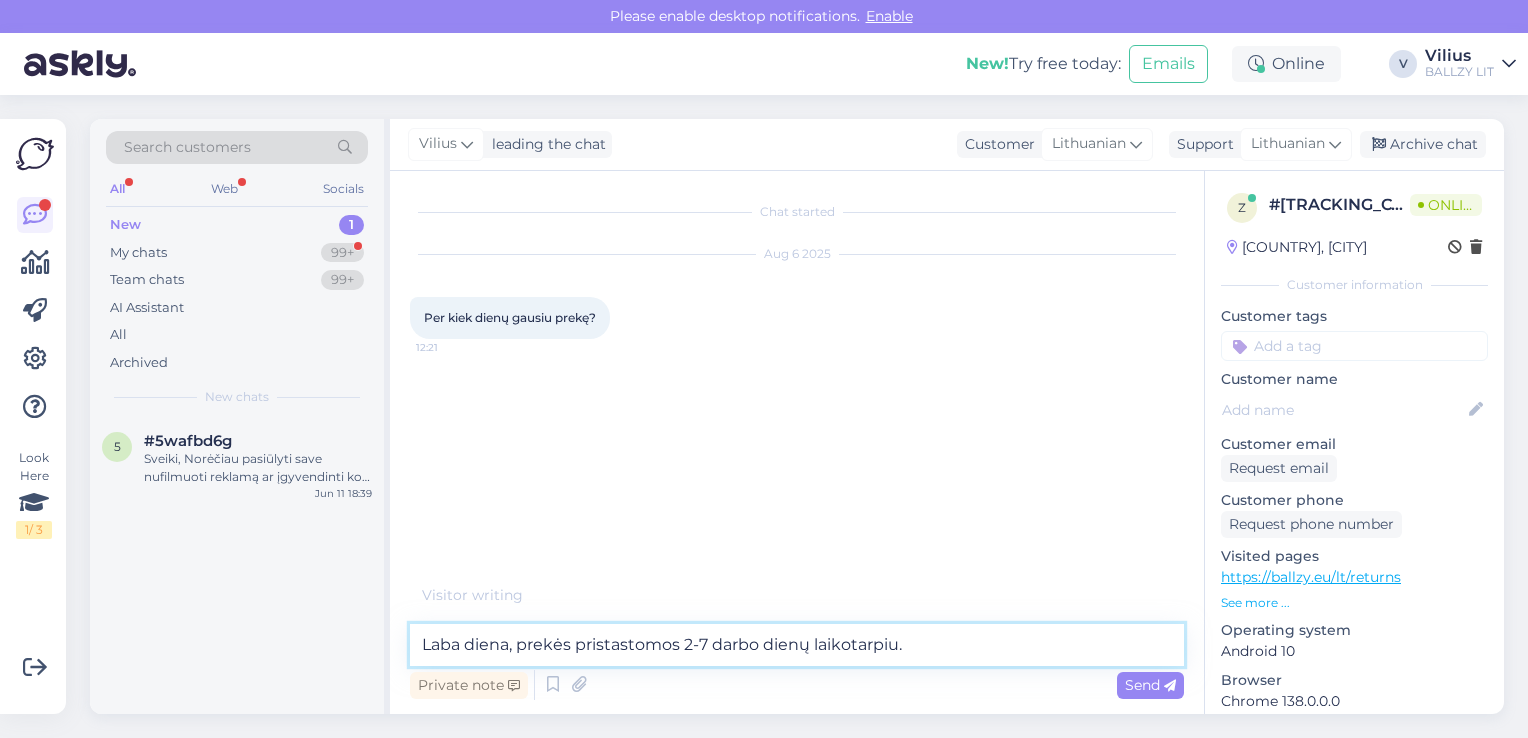 click on "Laba diena, prekės pristastomos 2-7 darbo dienų laikotarpiu." at bounding box center [797, 645] 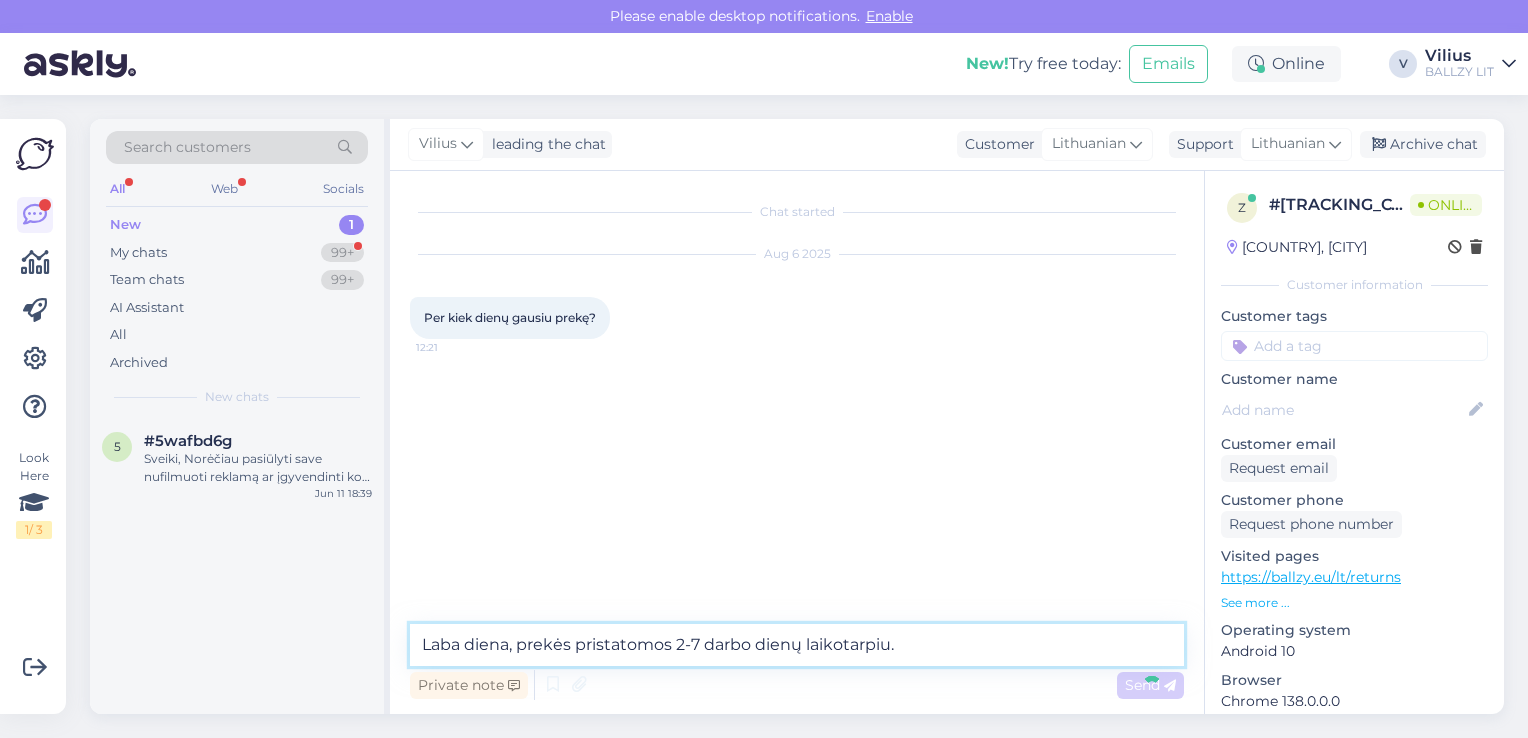 type 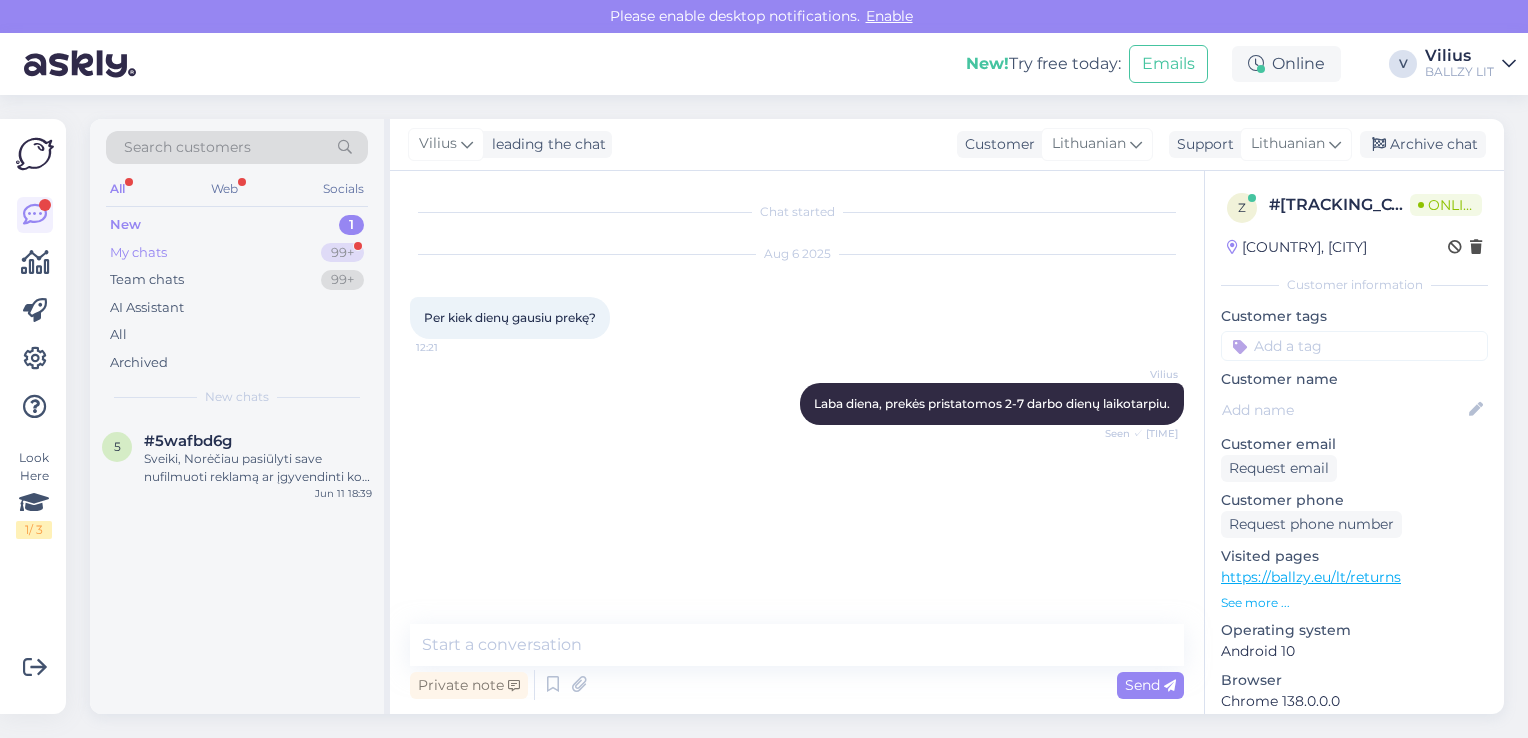 click on "My chats 99+" at bounding box center (237, 253) 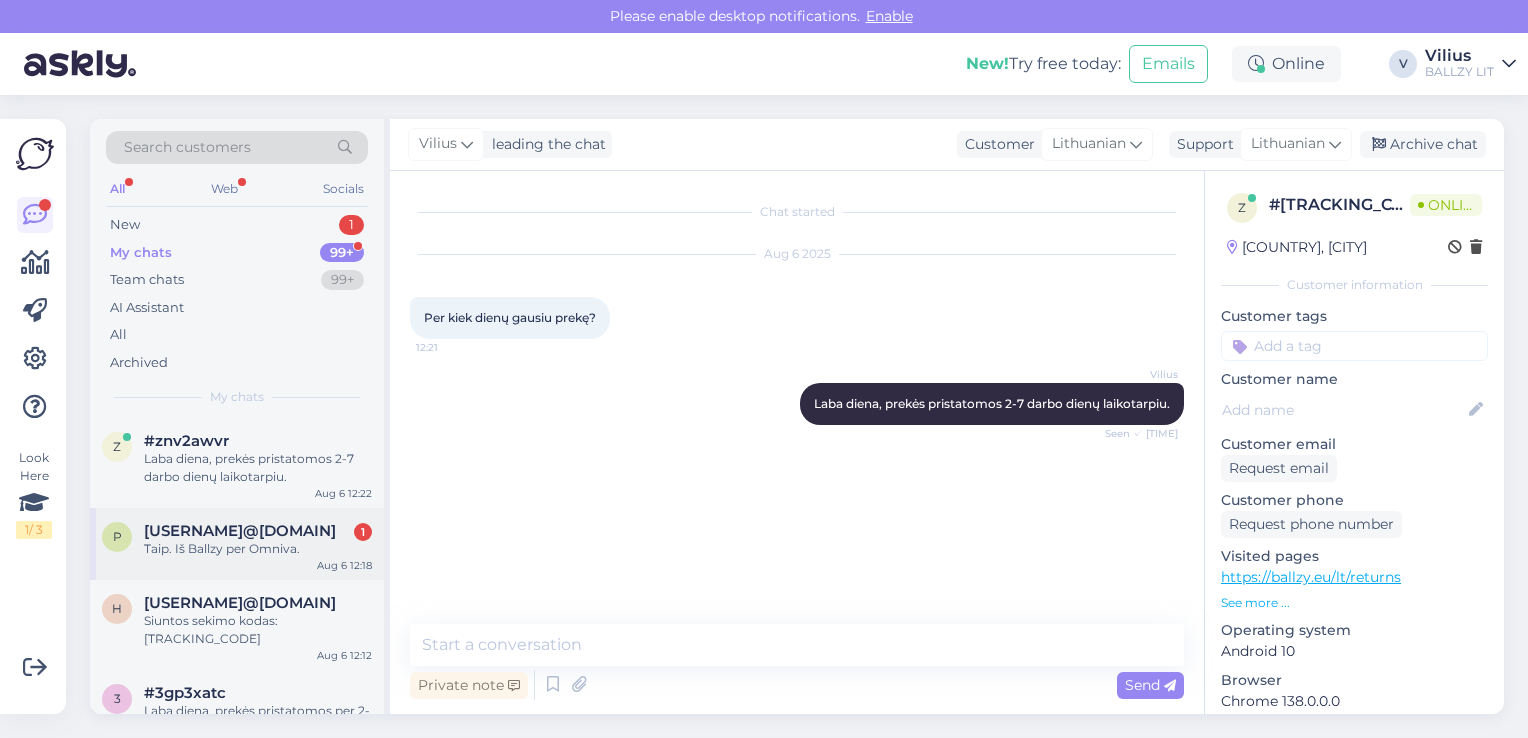 click on "[EMAIL]" at bounding box center [240, 531] 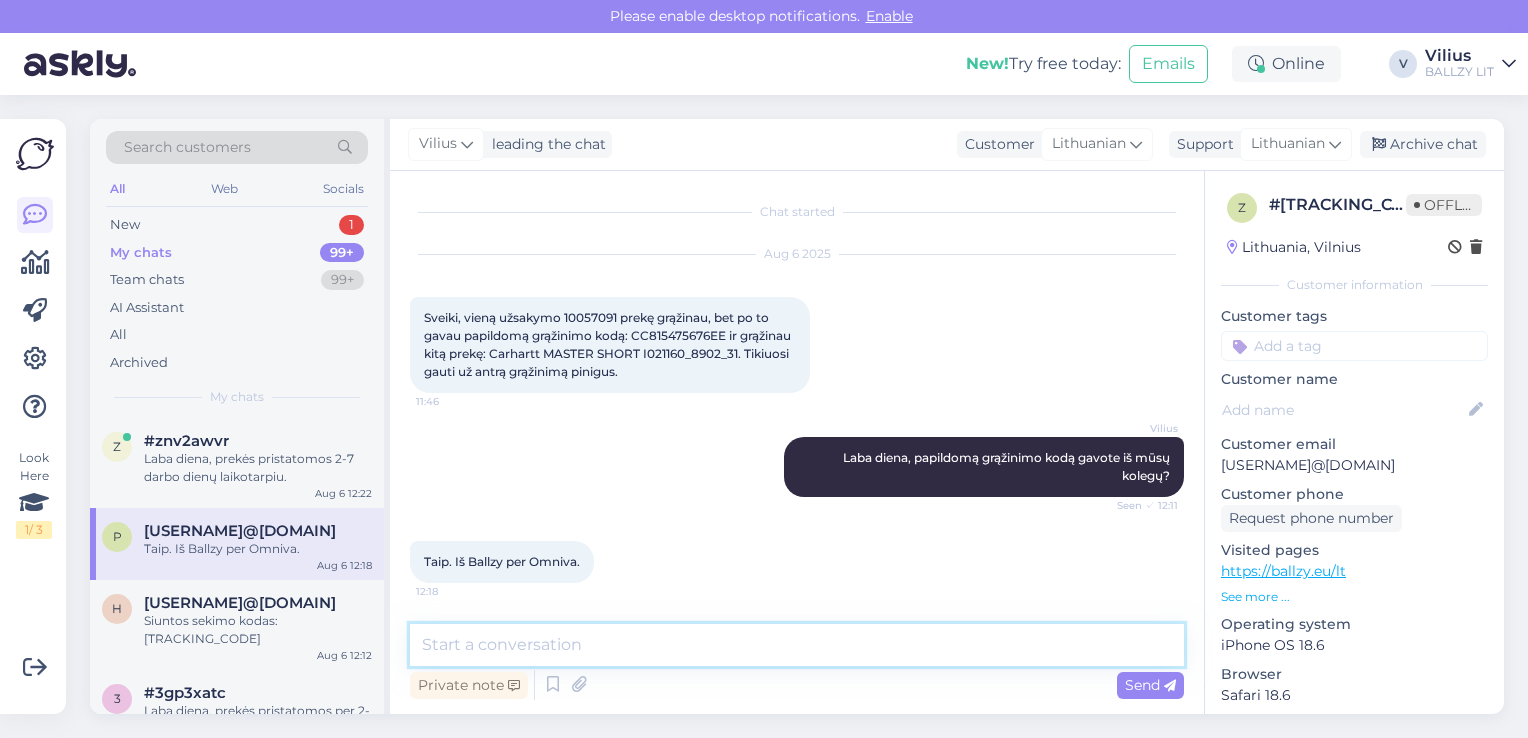 click at bounding box center [797, 645] 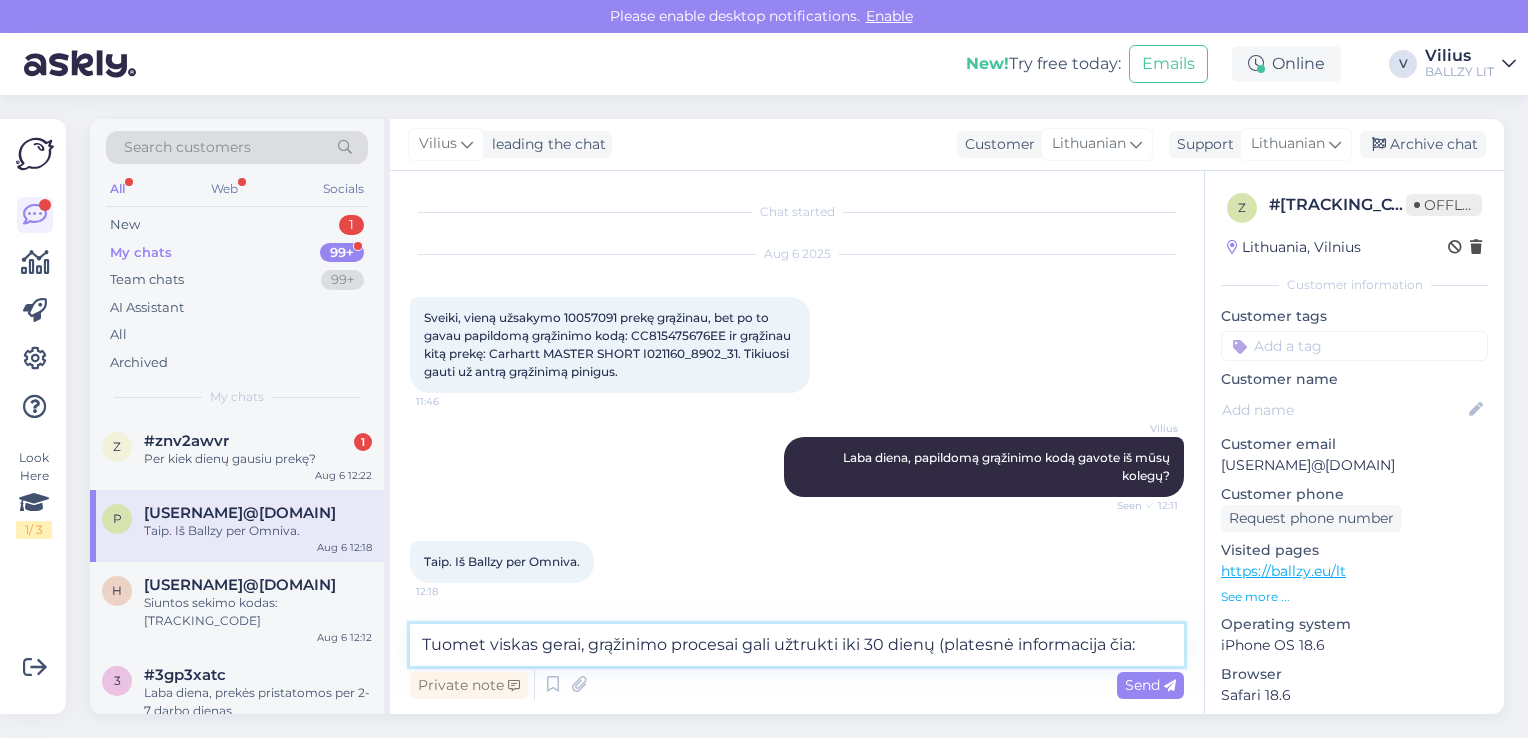 click on "Tuomet viskas gerai, grąžinimo procesai gali užtrukti iki 30 dienų (platesnė informacija čia:" at bounding box center [797, 645] 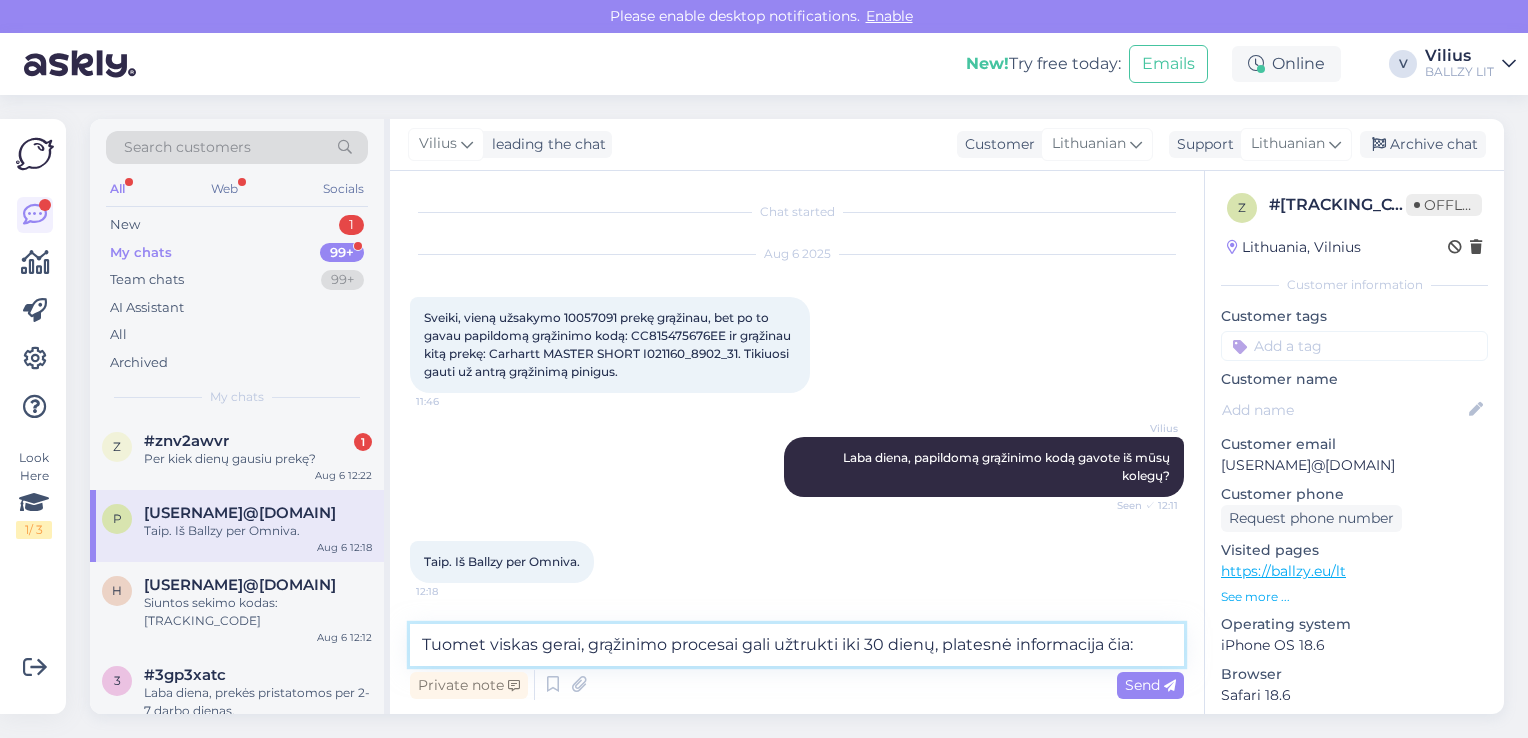 click on "Tuomet viskas gerai, grąžinimo procesai gali užtrukti iki 30 dienų, platesnė informacija čia:" at bounding box center [797, 645] 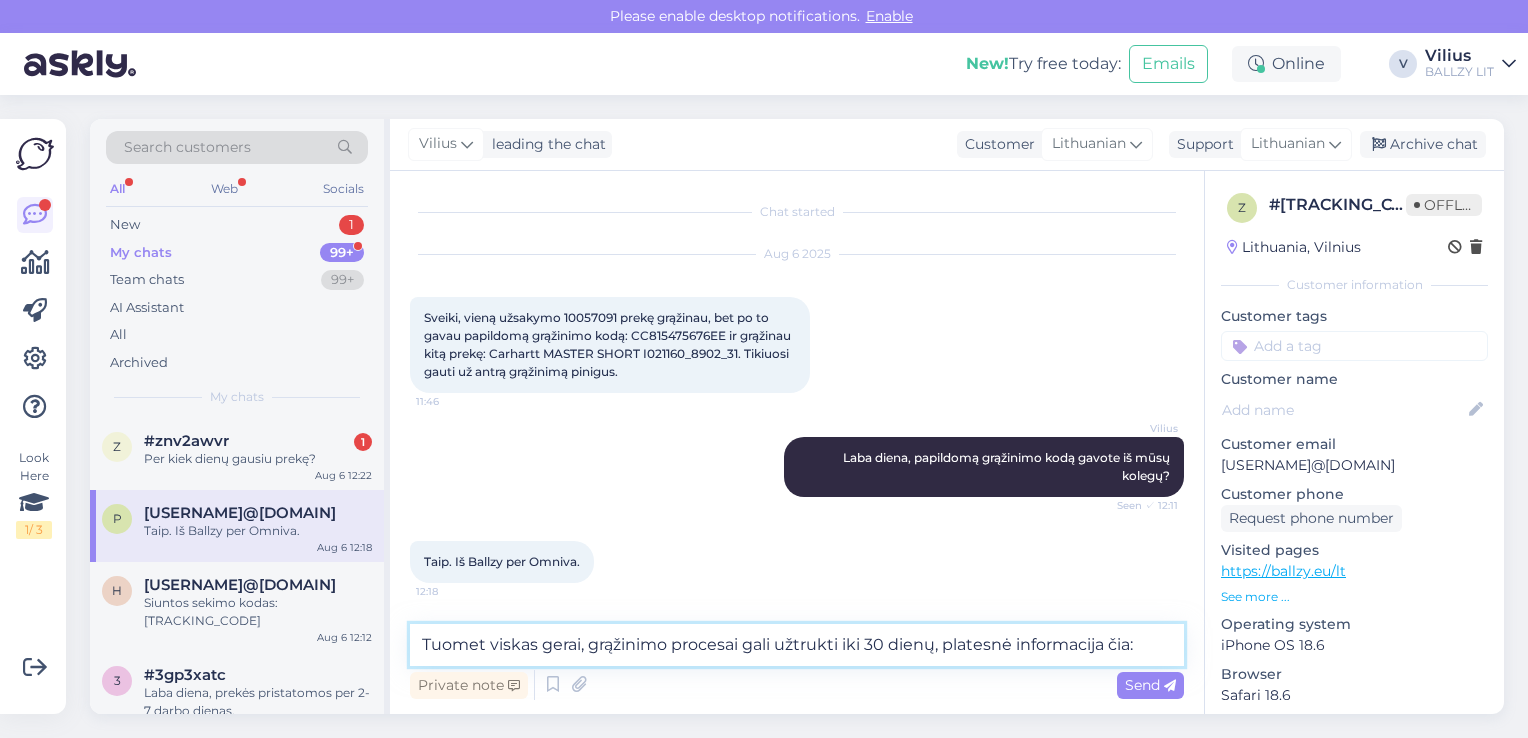 paste on "https://ballzy.eu/lt/shopping-help#returning" 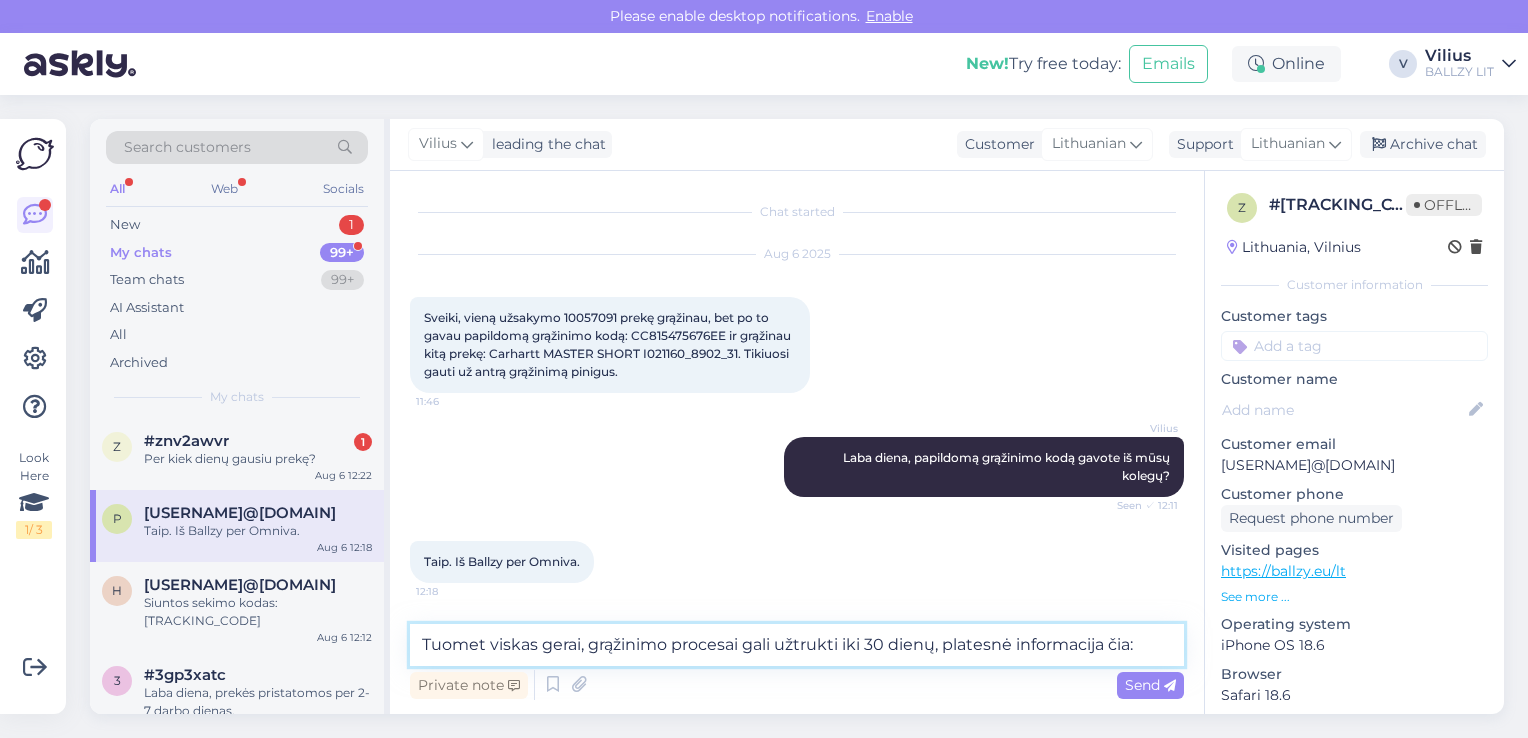 type on "Tuomet viskas gerai, grąžinimo procesai gali užtrukti iki 30 dienų, platesnė informacija čia: https://ballzy.eu/lt/shopping-help#returning" 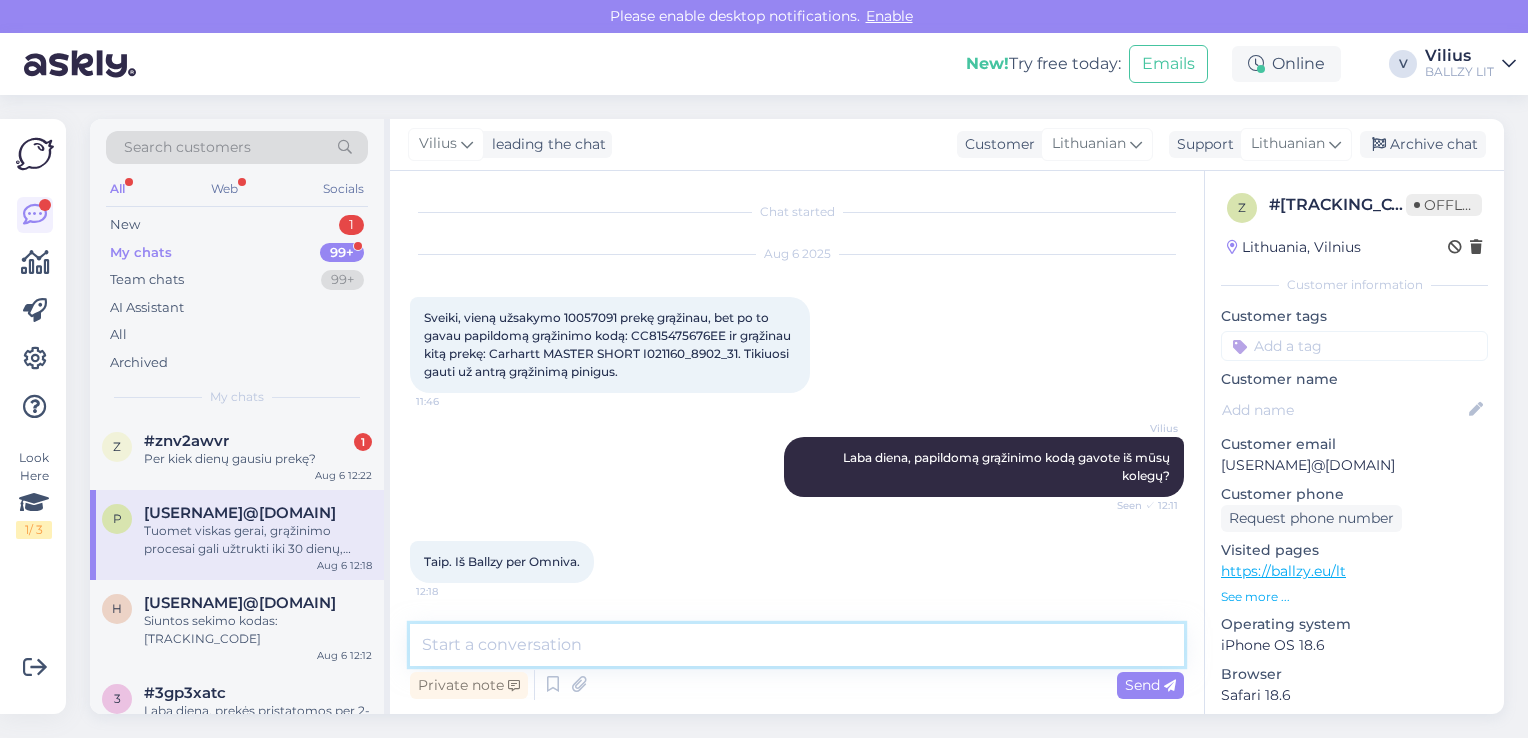 scroll, scrollTop: 120, scrollLeft: 0, axis: vertical 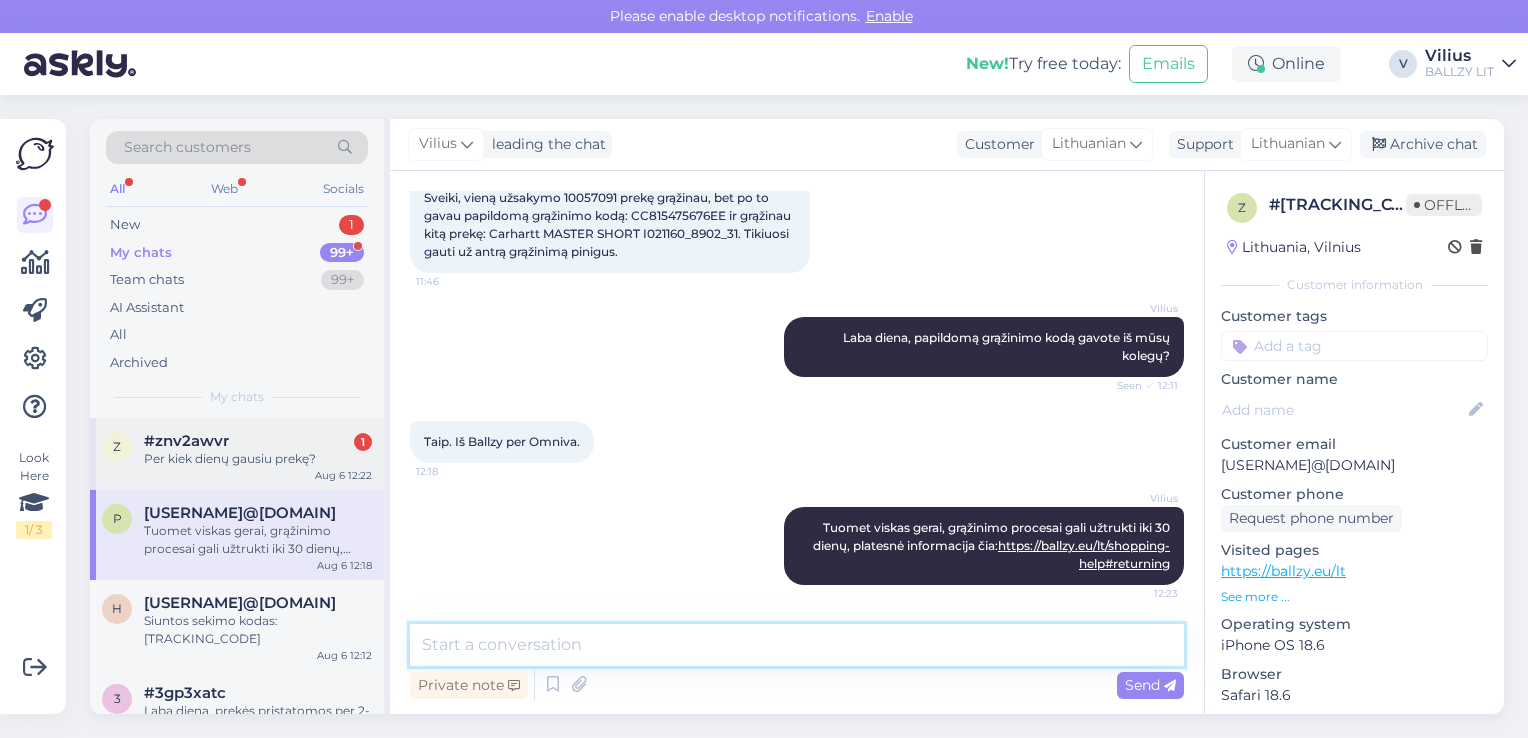 type 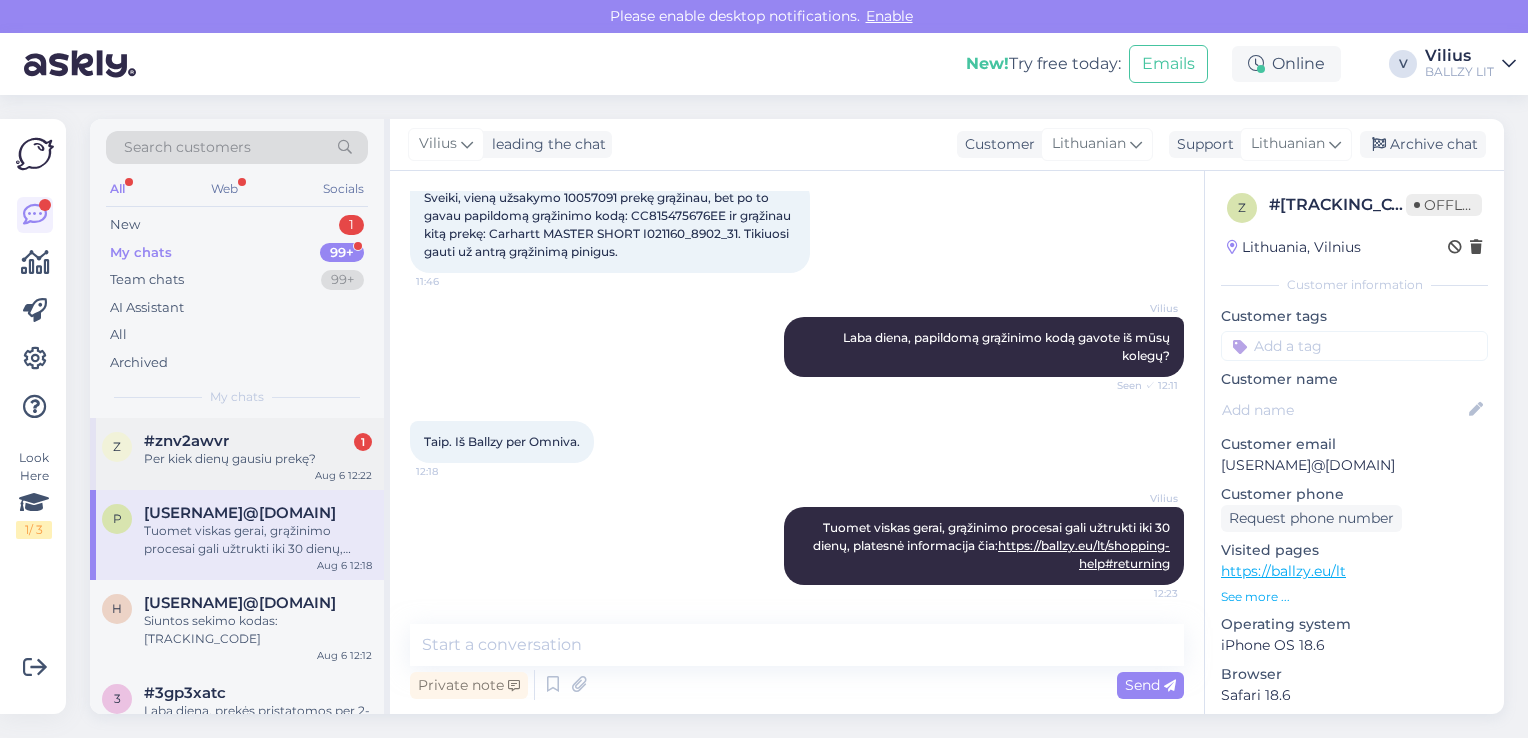 click on "Per kiek dienų gausiu prekę?" at bounding box center [258, 459] 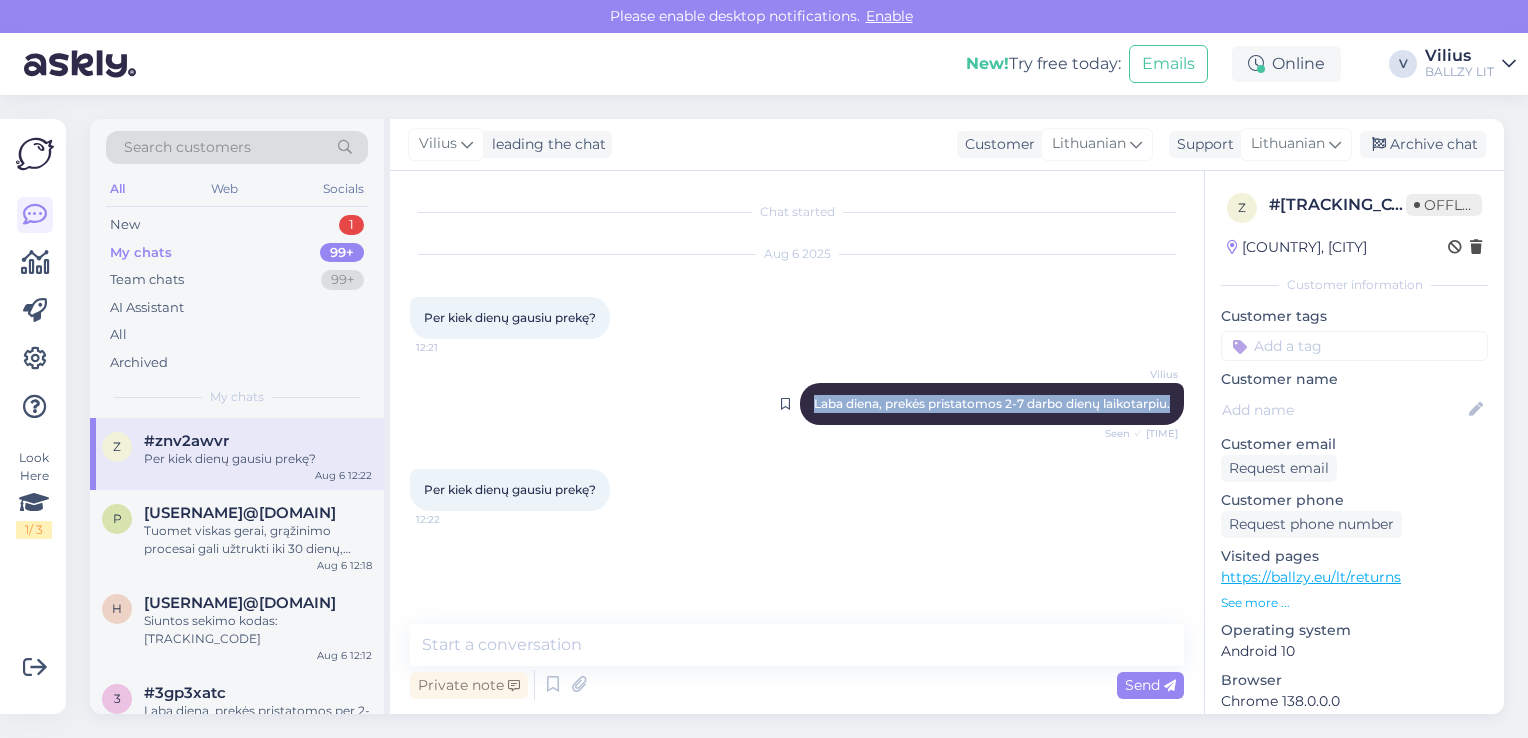 drag, startPoint x: 811, startPoint y: 397, endPoint x: 1172, endPoint y: 404, distance: 361.06787 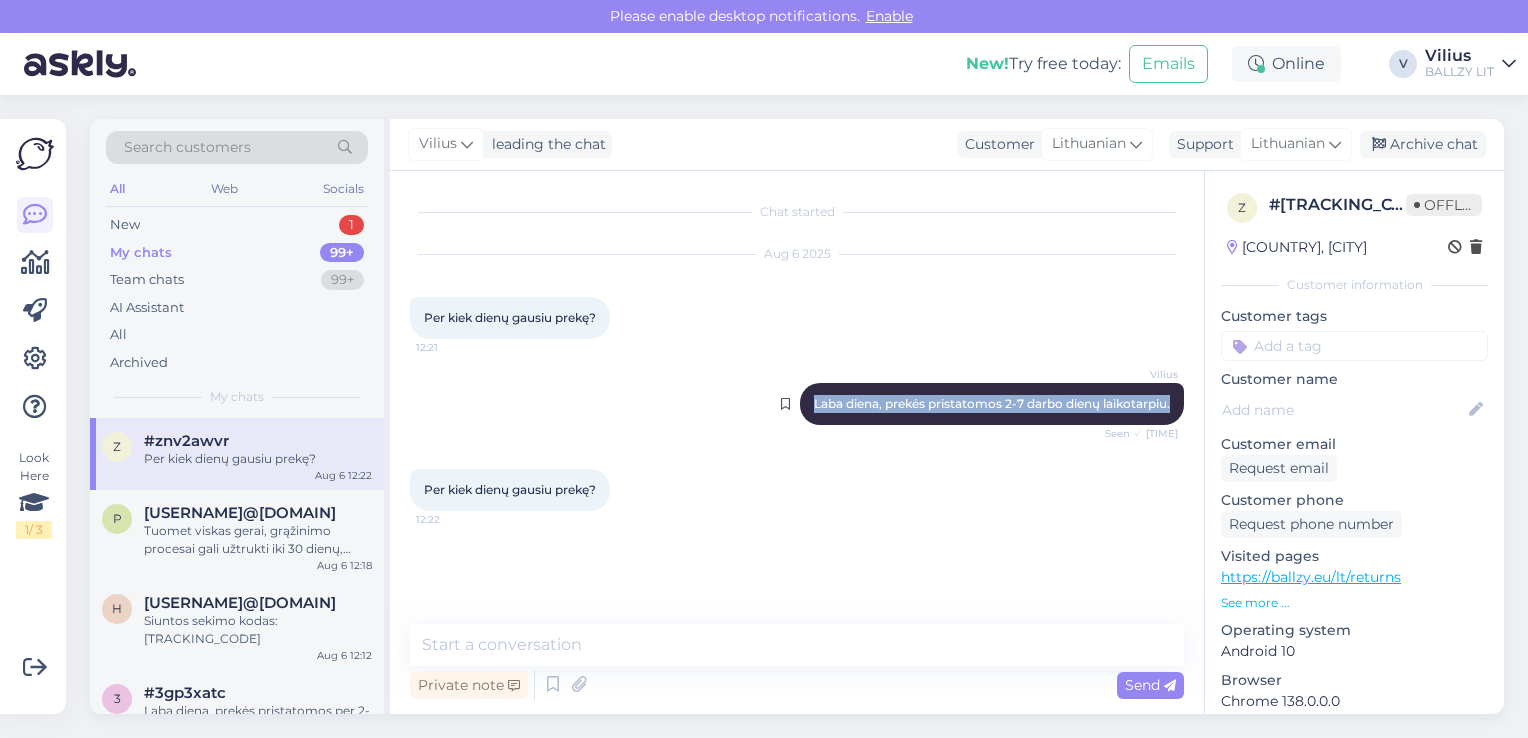 click on "Vilius Laba diena, prekės pristatomos 2-7 darbo dienų laikotarpiu. Seen ✓ 12:22" at bounding box center (992, 404) 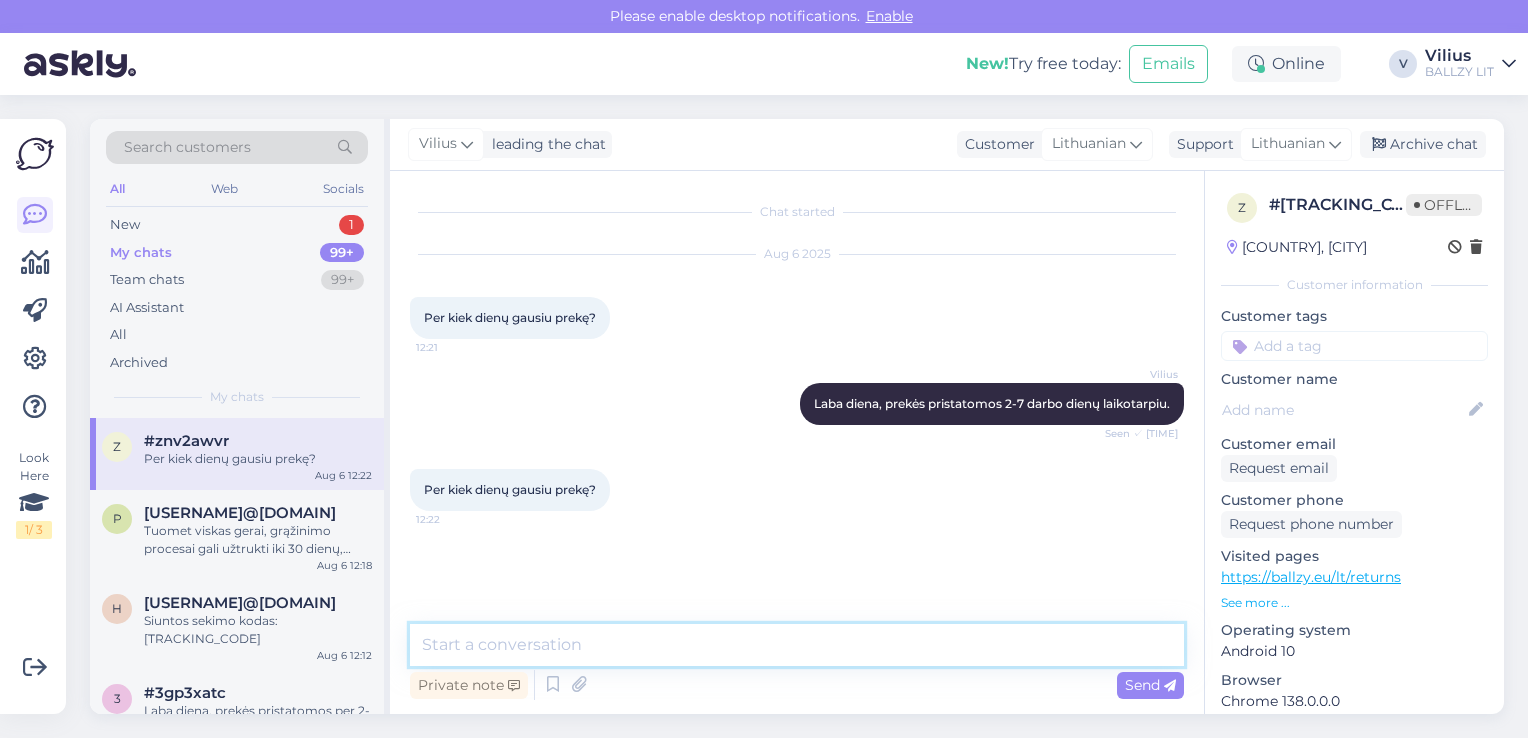 click at bounding box center [797, 645] 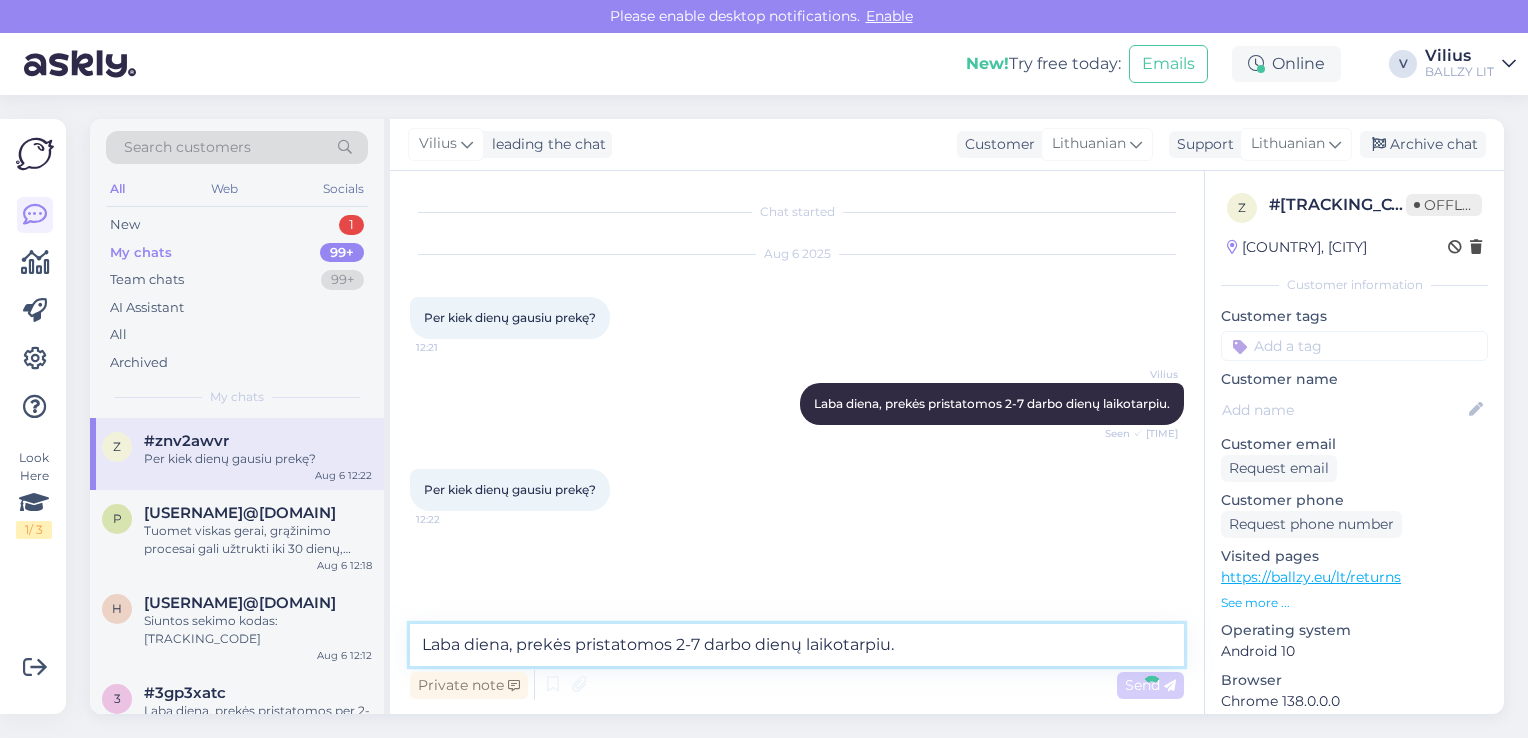 type 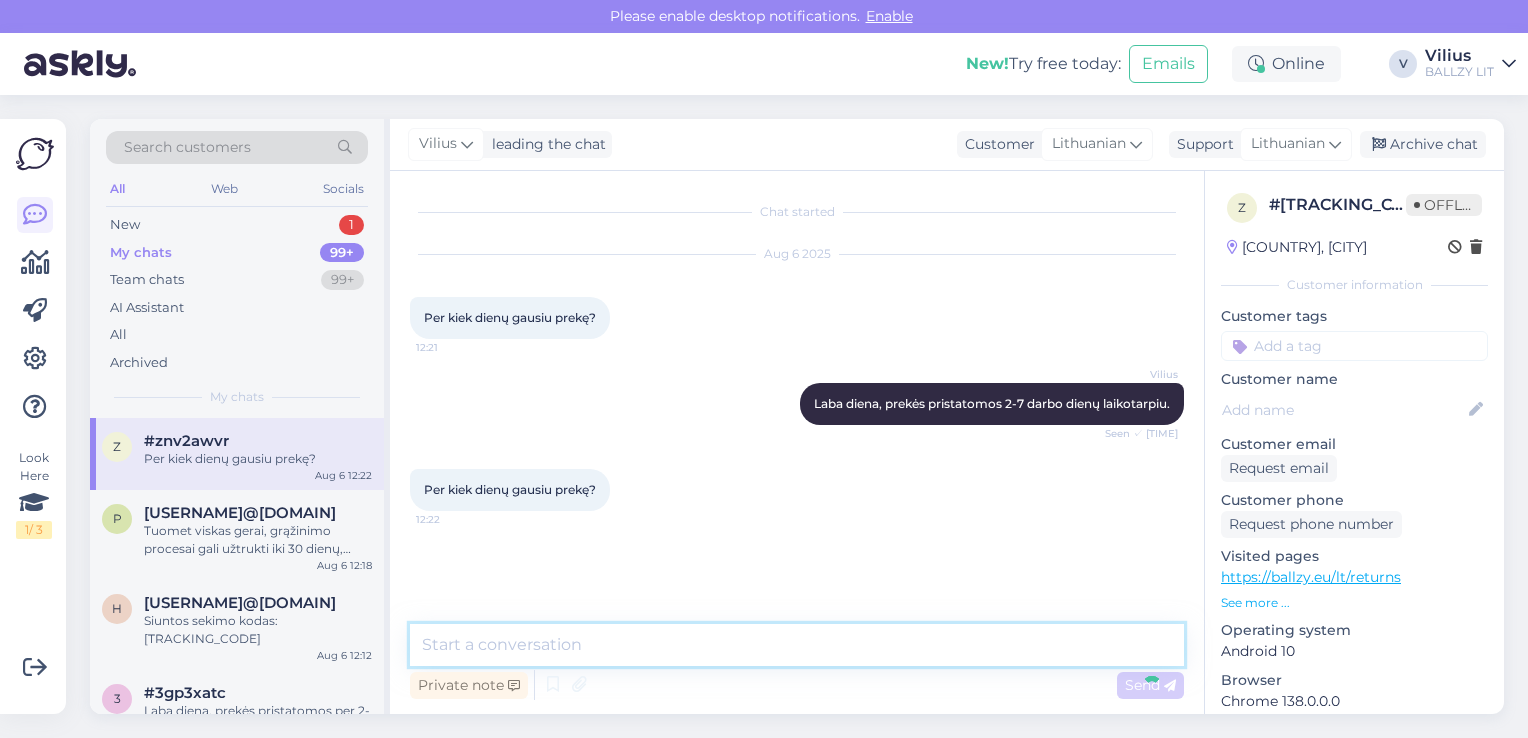 scroll, scrollTop: 12, scrollLeft: 0, axis: vertical 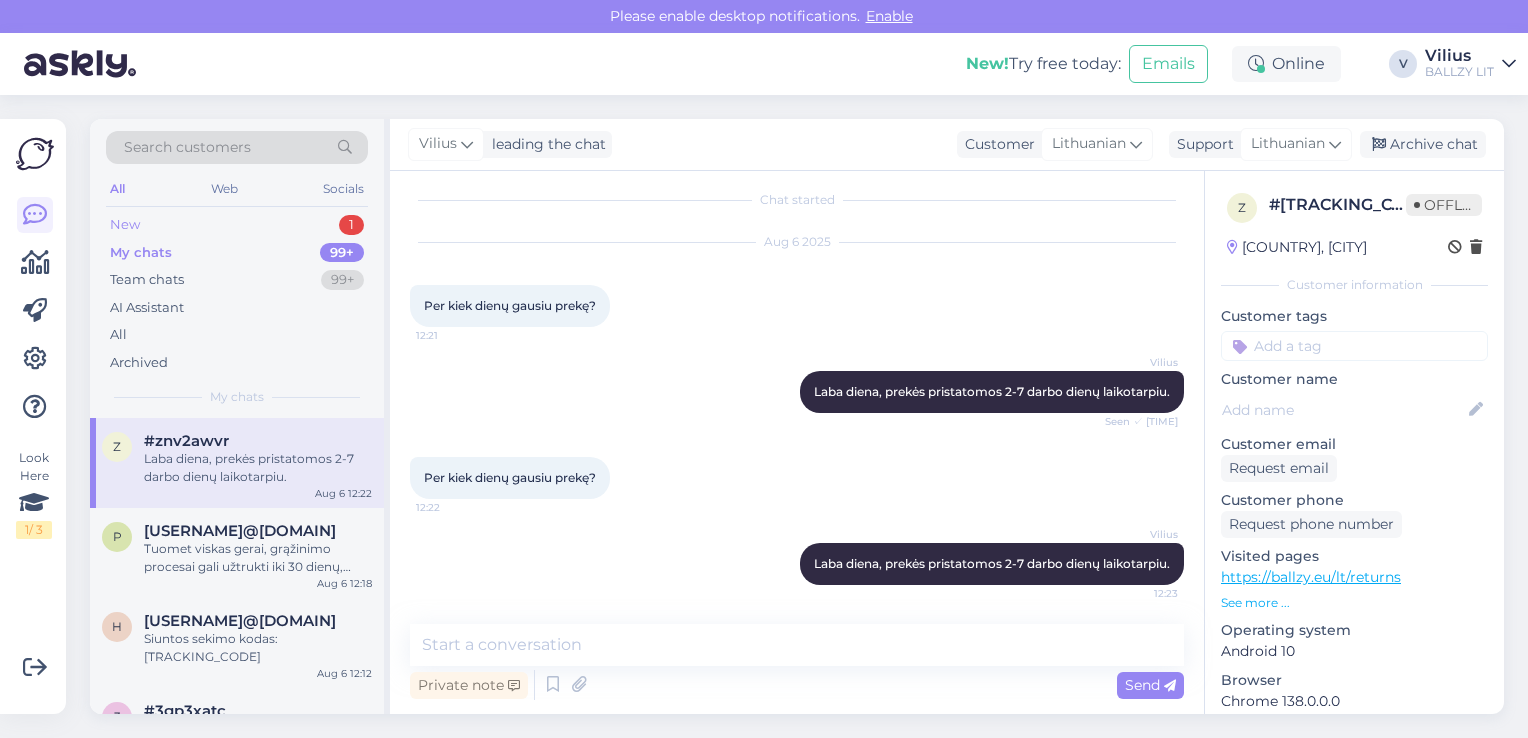 click on "New 1" at bounding box center (237, 225) 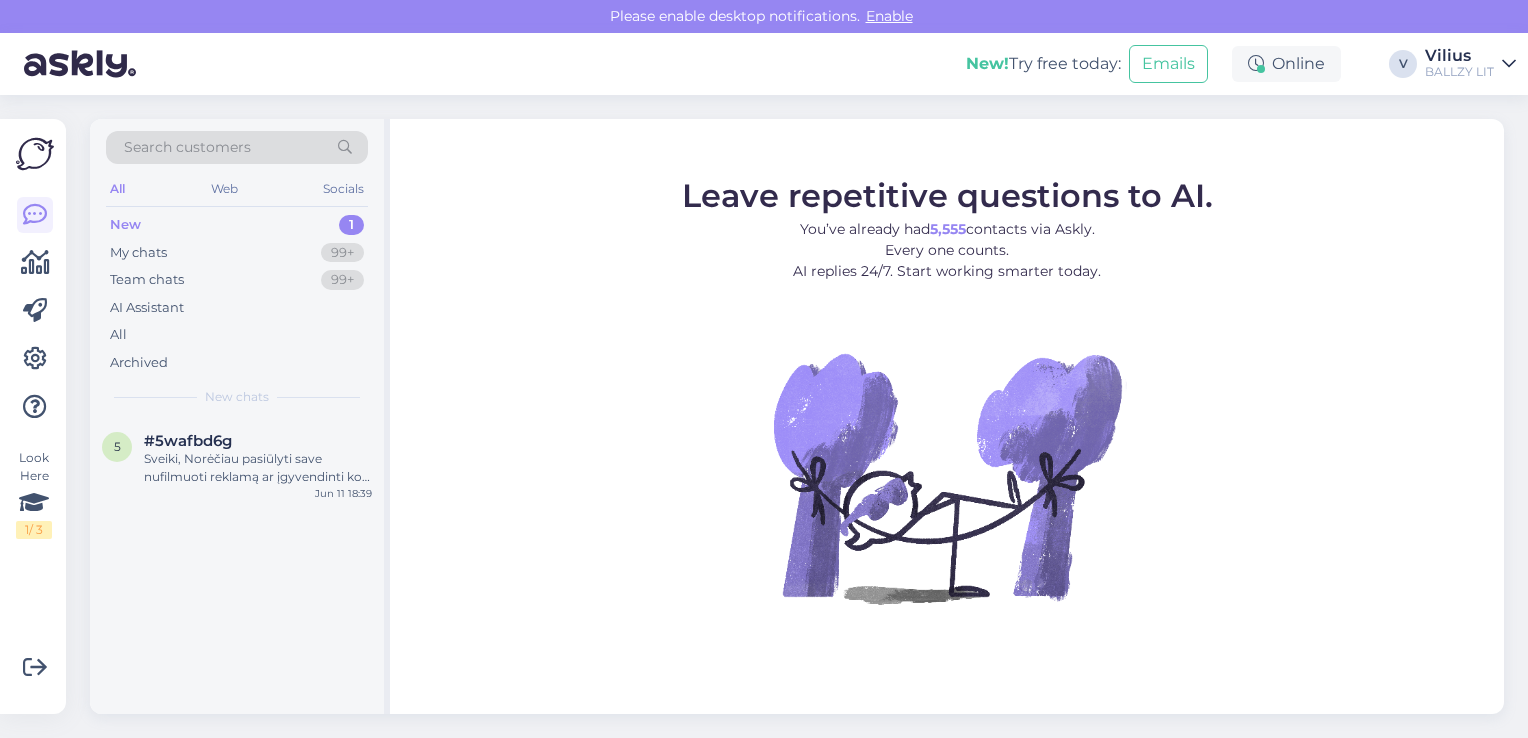 scroll, scrollTop: 0, scrollLeft: 0, axis: both 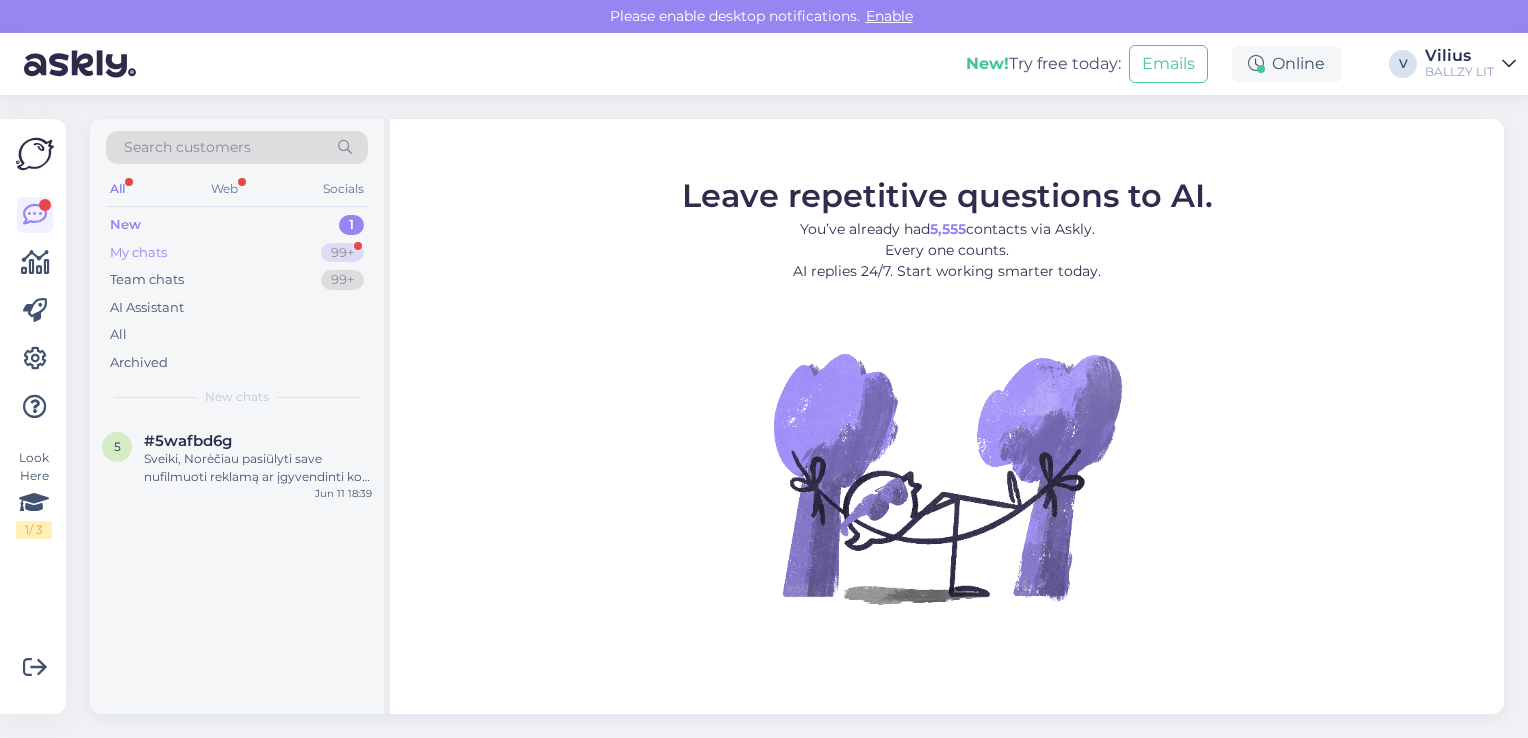 click on "My chats" at bounding box center (138, 253) 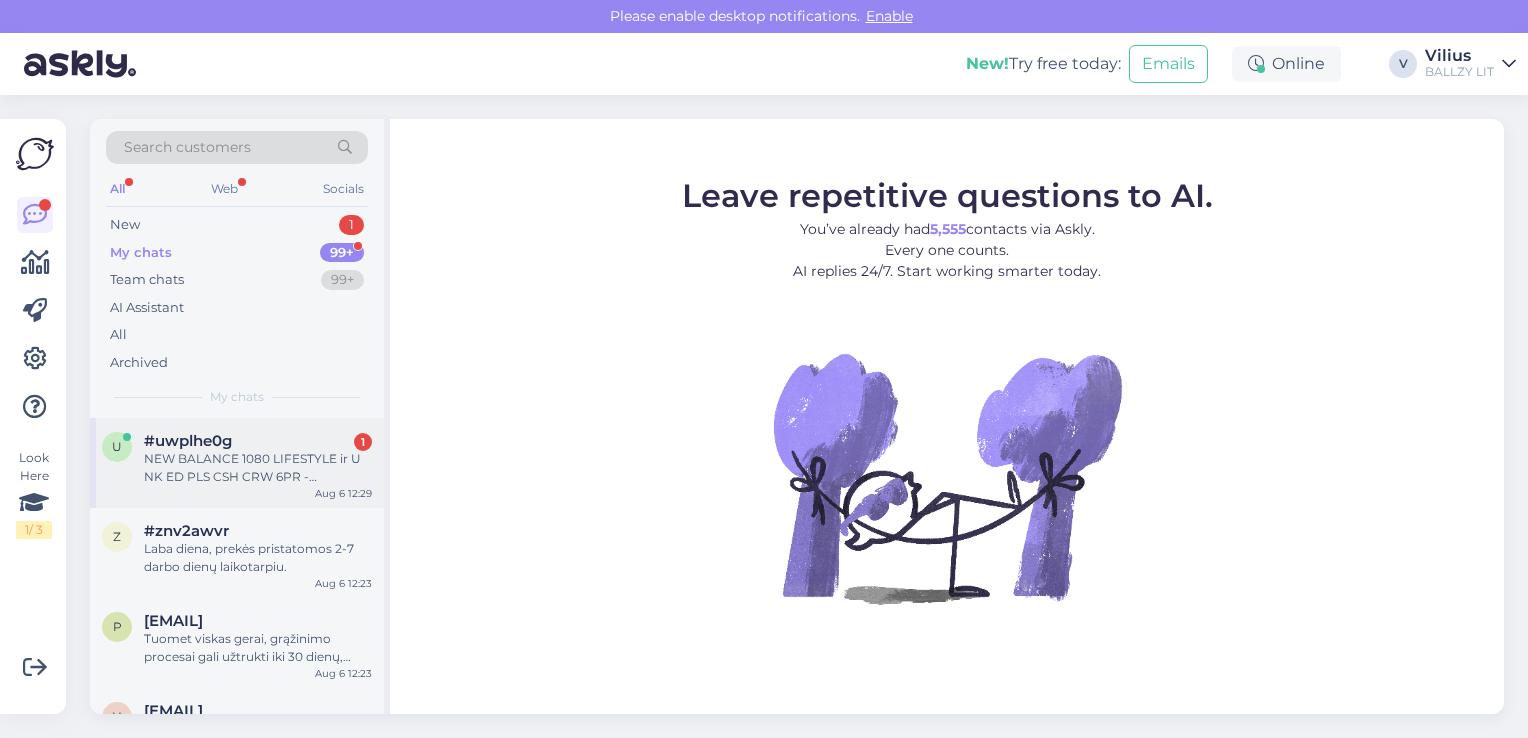 click on "NEW BALANCE 1080 LIFESTYLE ir U NK ED PLS CSH CRW 6PR - [NUMBER]" at bounding box center [258, 468] 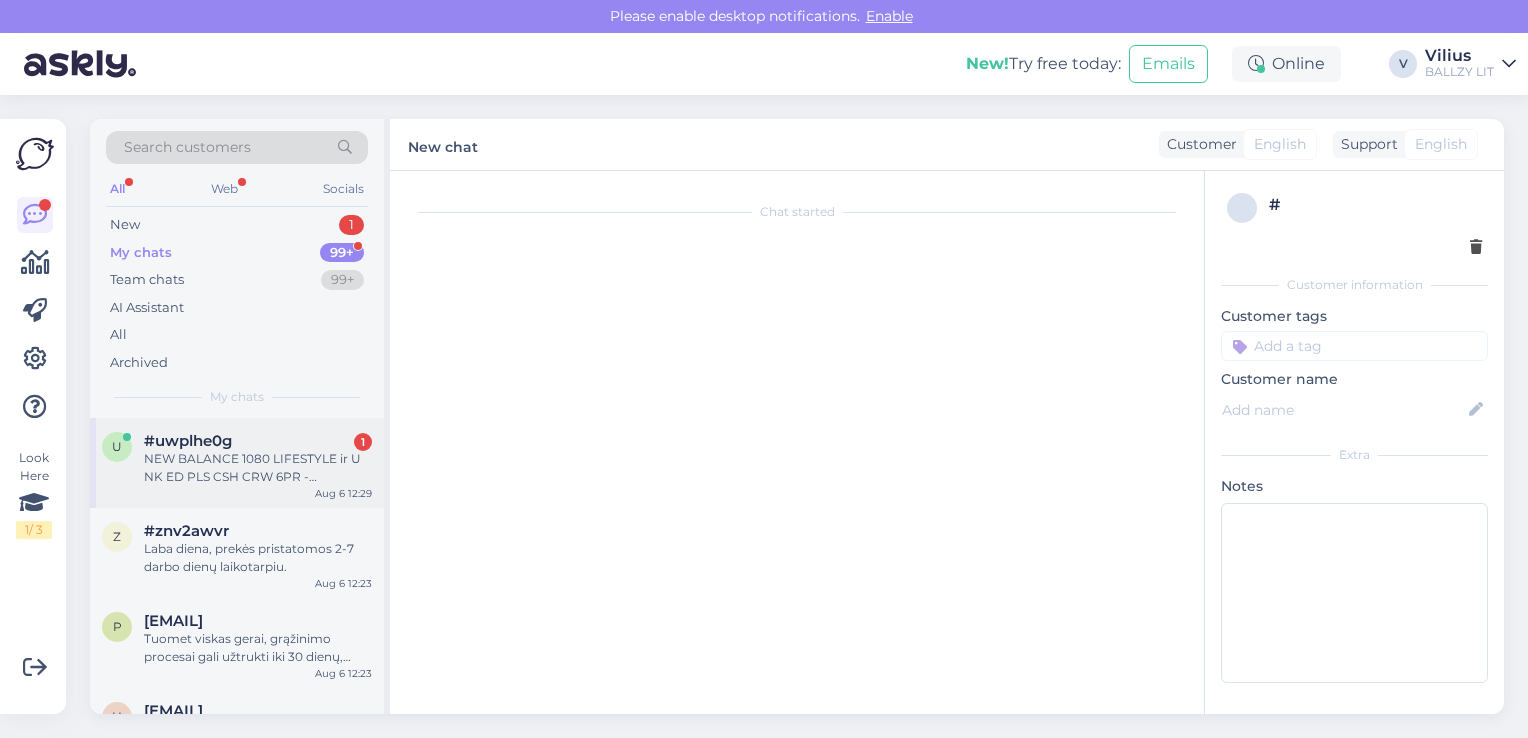 scroll, scrollTop: 1026, scrollLeft: 0, axis: vertical 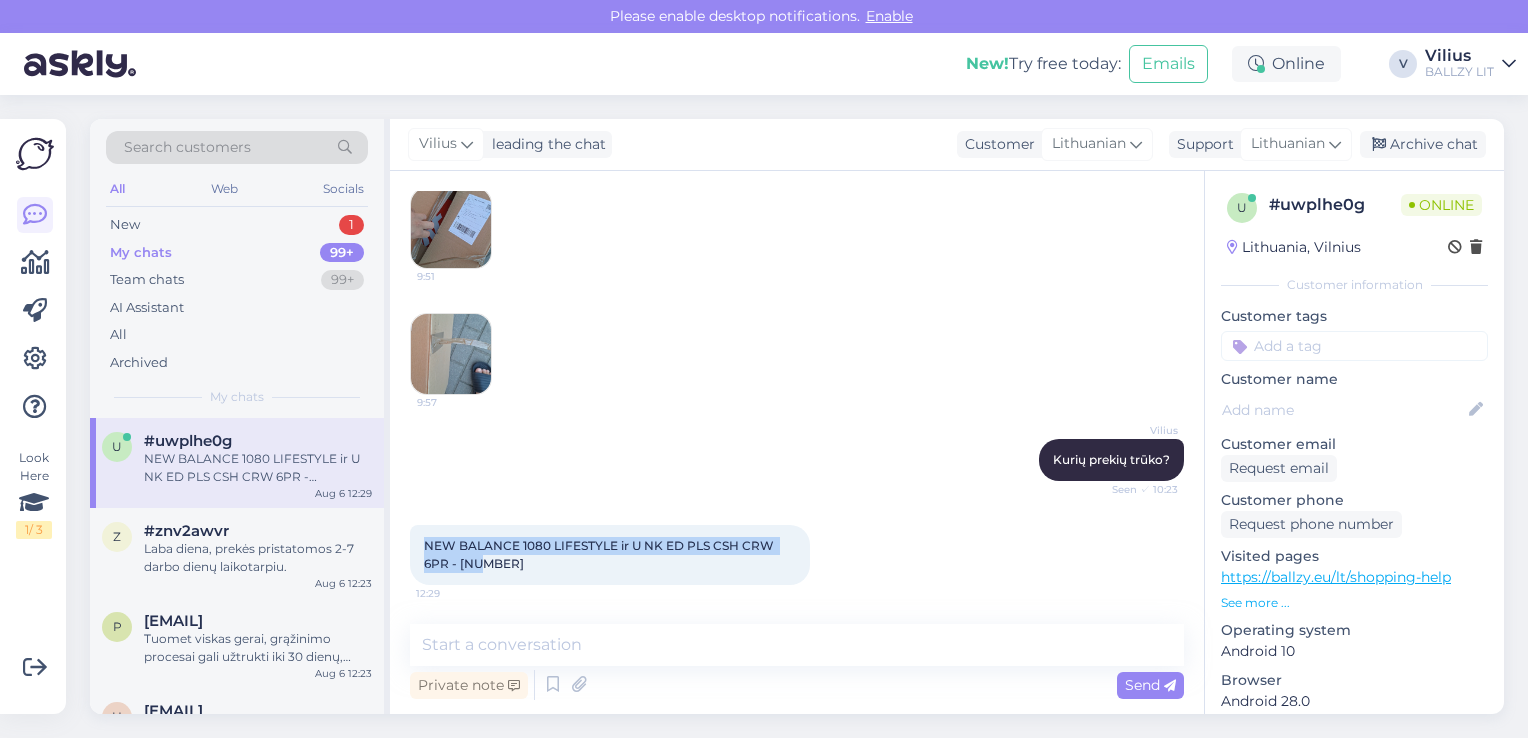 drag, startPoint x: 480, startPoint y: 558, endPoint x: 428, endPoint y: 546, distance: 53.366657 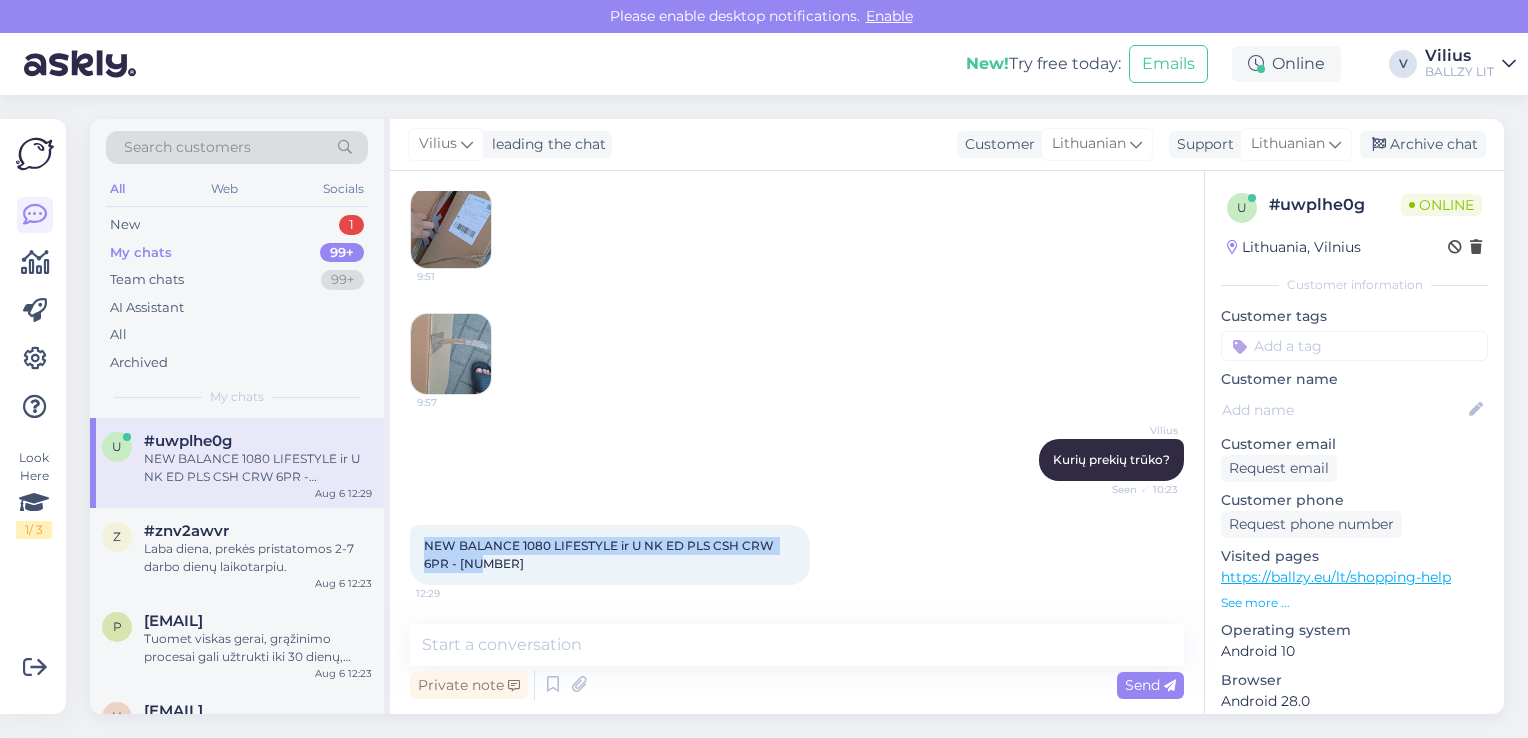 click on "NEW BALANCE 1080 LIFESTYLE ir U NK ED PLS CSH CRW 6PR - [PRICE] [TIME]" at bounding box center (610, 555) 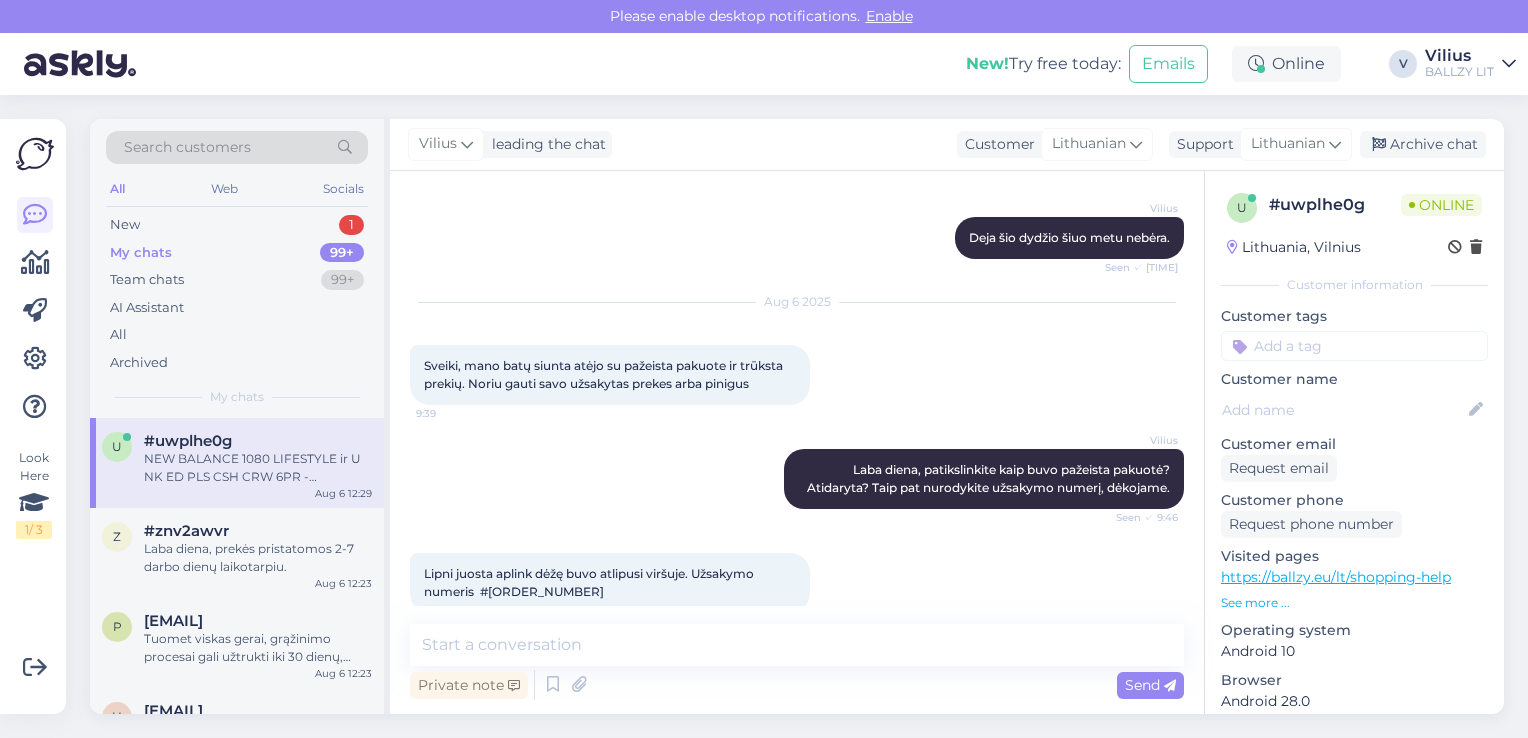 scroll, scrollTop: 552, scrollLeft: 0, axis: vertical 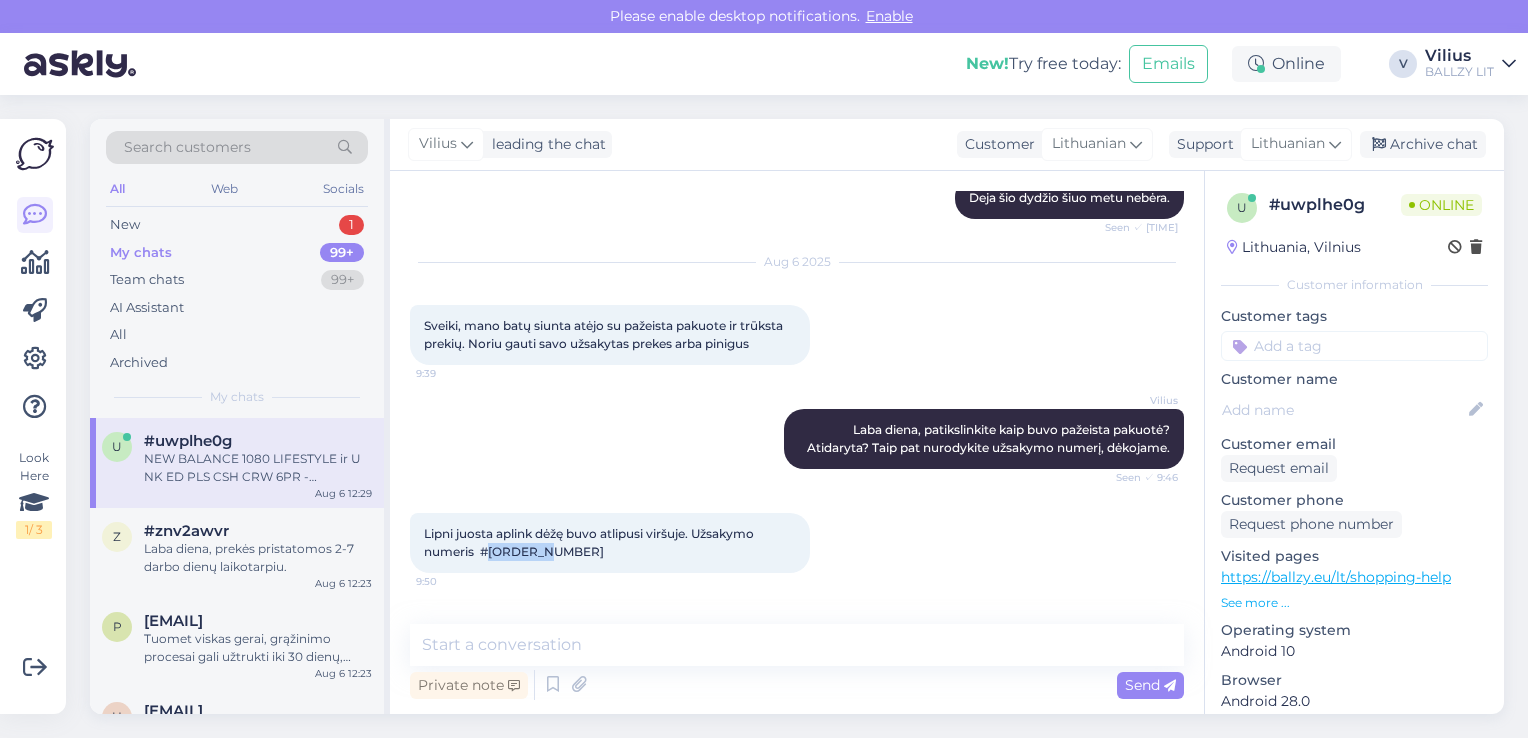 drag, startPoint x: 490, startPoint y: 591, endPoint x: 545, endPoint y: 552, distance: 67.424034 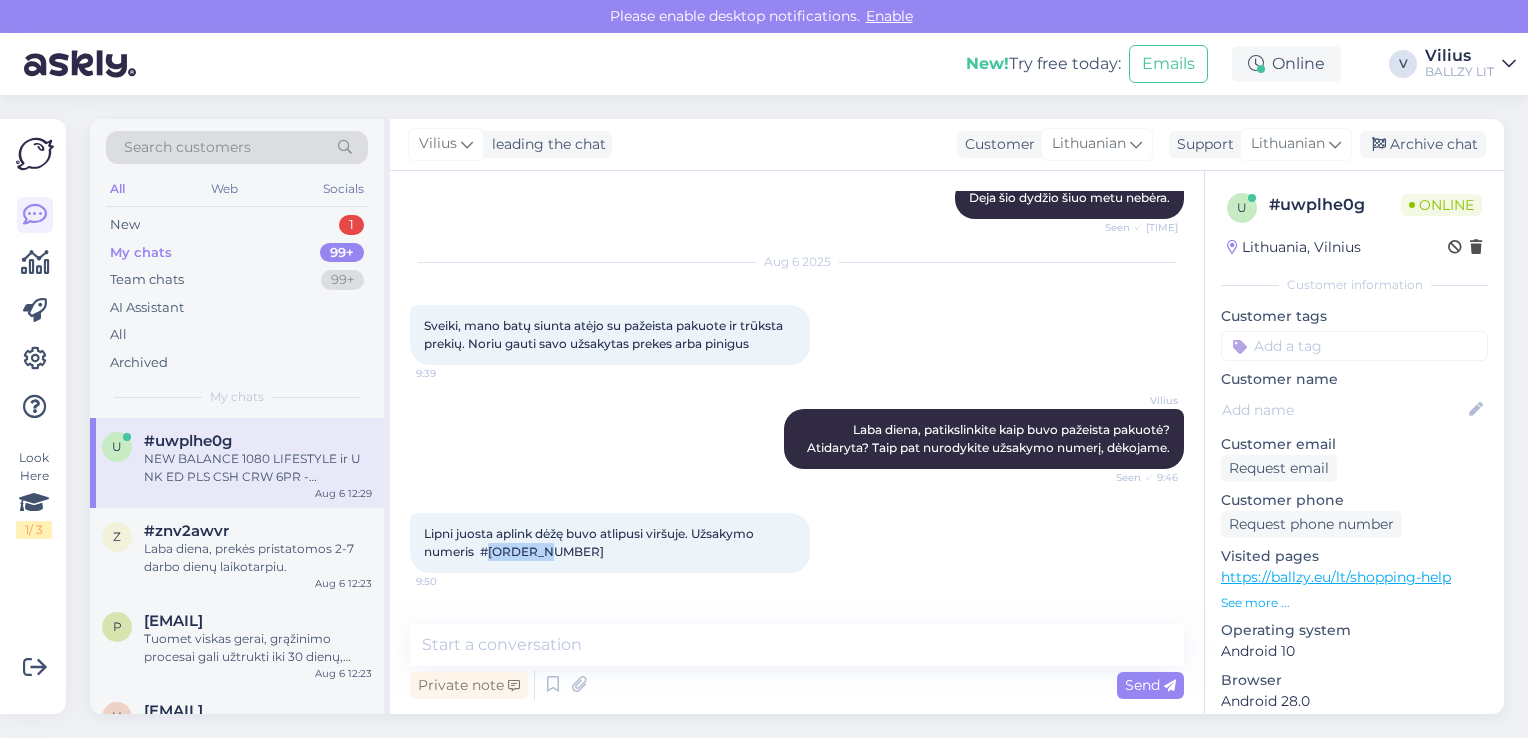 click on "Lipni juosta aplink dėžę buvo atlipusi viršuje. Užsakymo numeris  #[ORDER_NUMBER] 9:50" at bounding box center [610, 543] 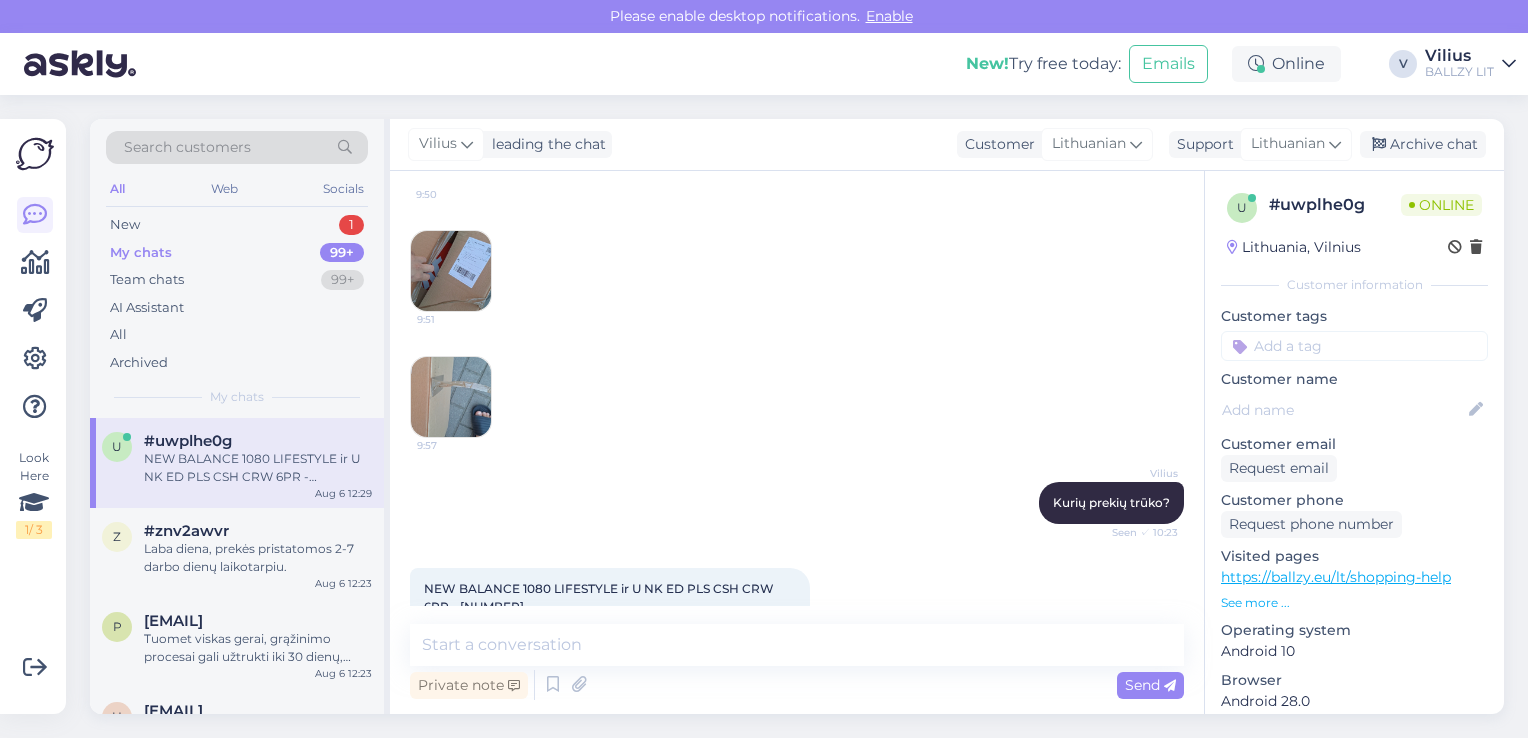 scroll, scrollTop: 1025, scrollLeft: 0, axis: vertical 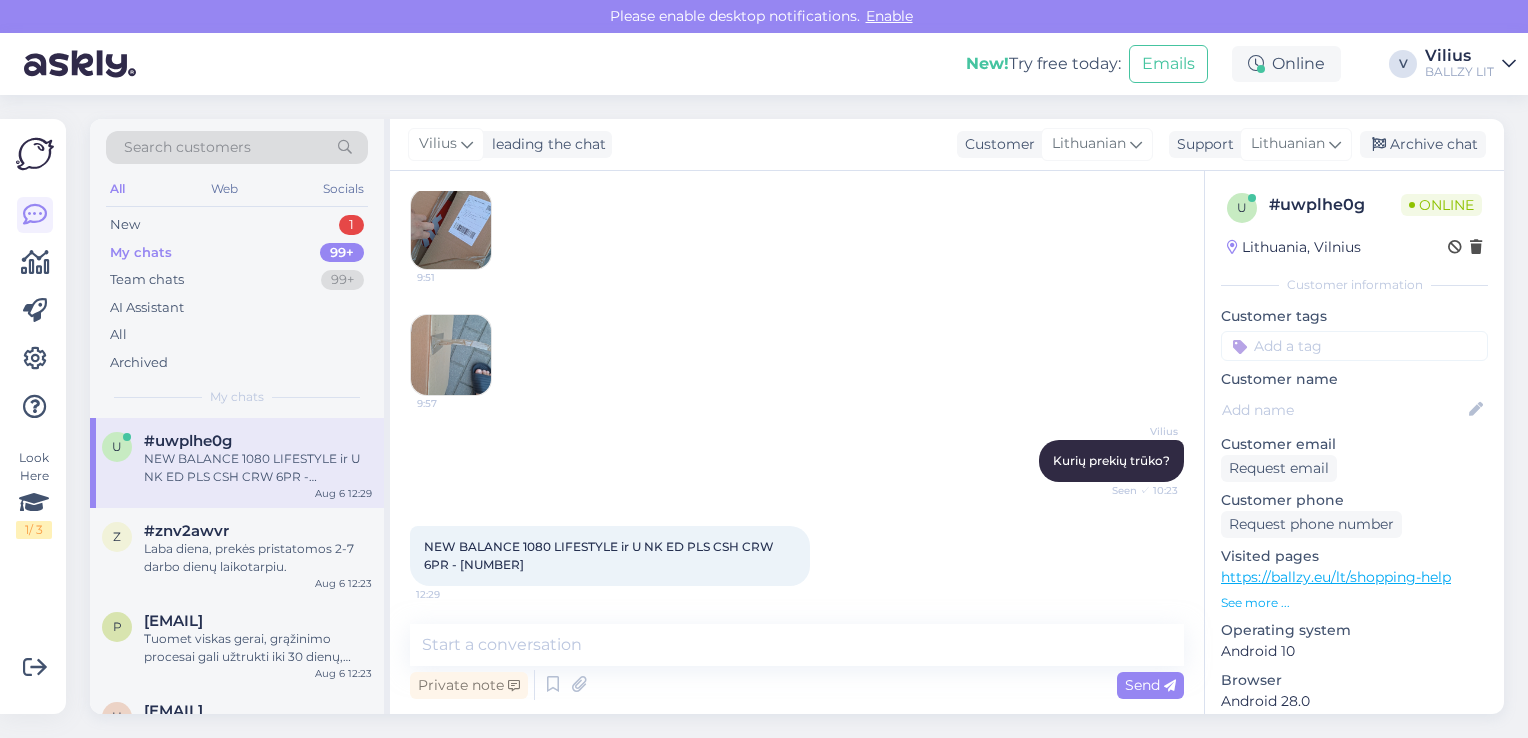 click at bounding box center [451, 229] 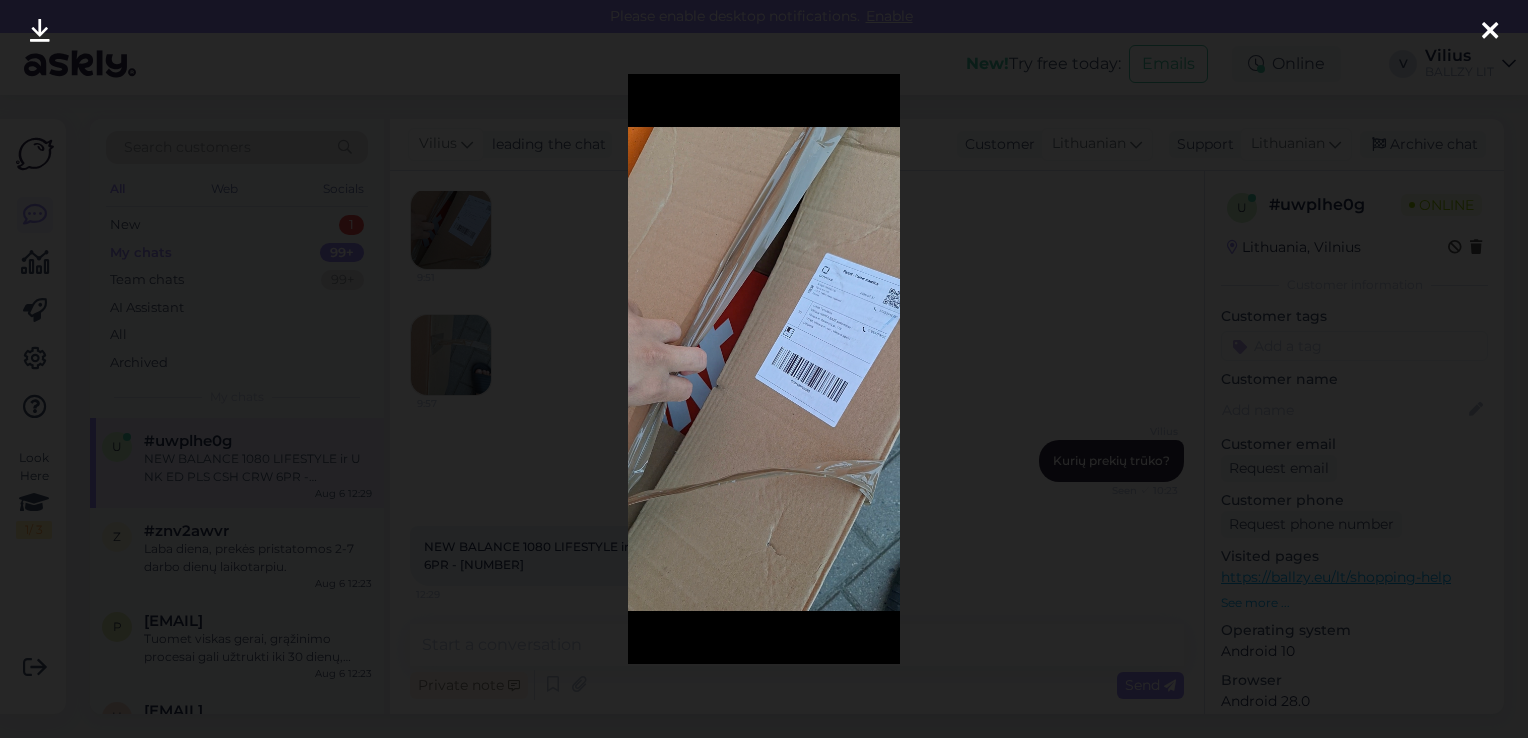 click at bounding box center (764, 369) 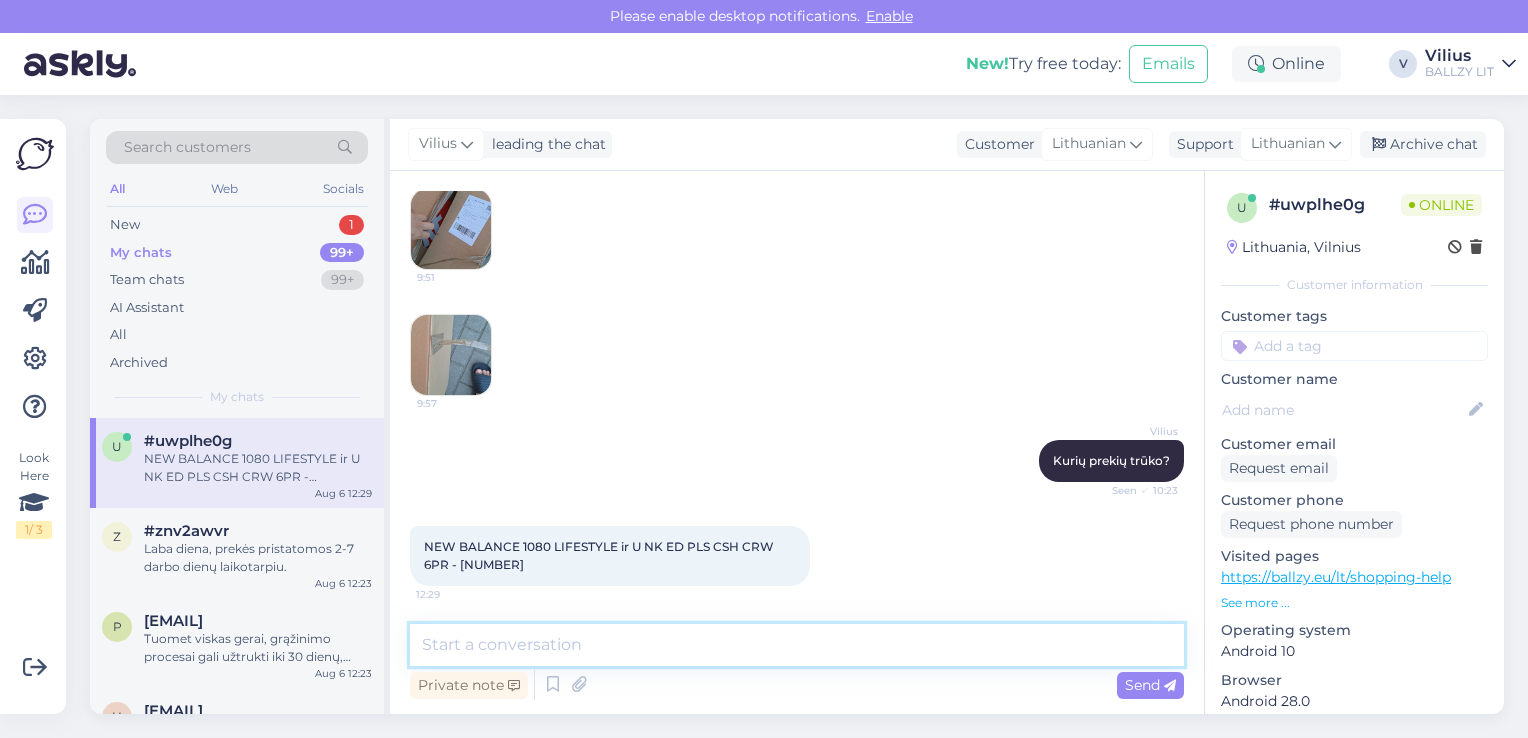 click at bounding box center (797, 645) 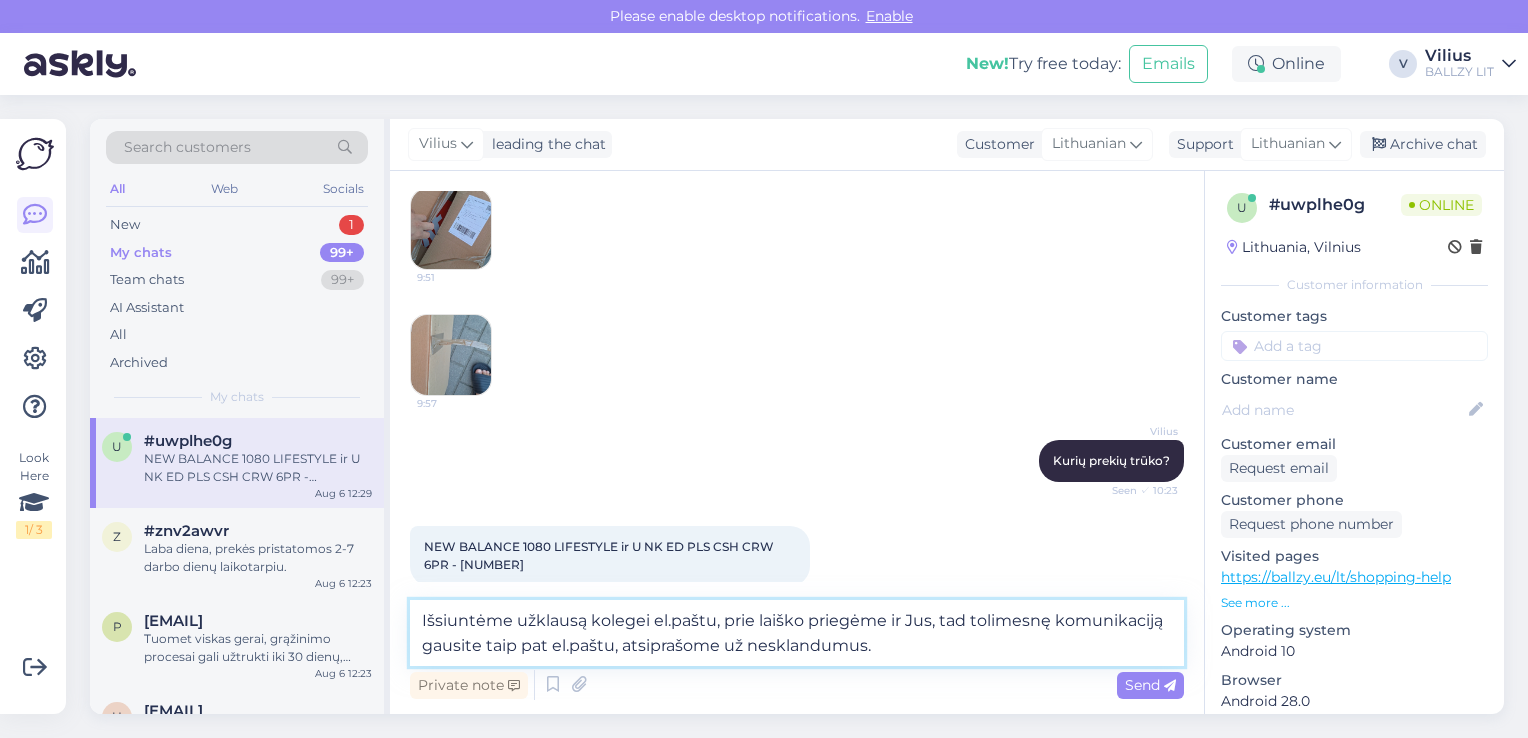 click on "Išsiuntėme užklausą kolegei el.paštu, prie laiško priegėme ir Jus, tad tolimesnę komunikaciją gausite taip pat el.paštu, atsiprašome už nesklandumus." at bounding box center (797, 633) 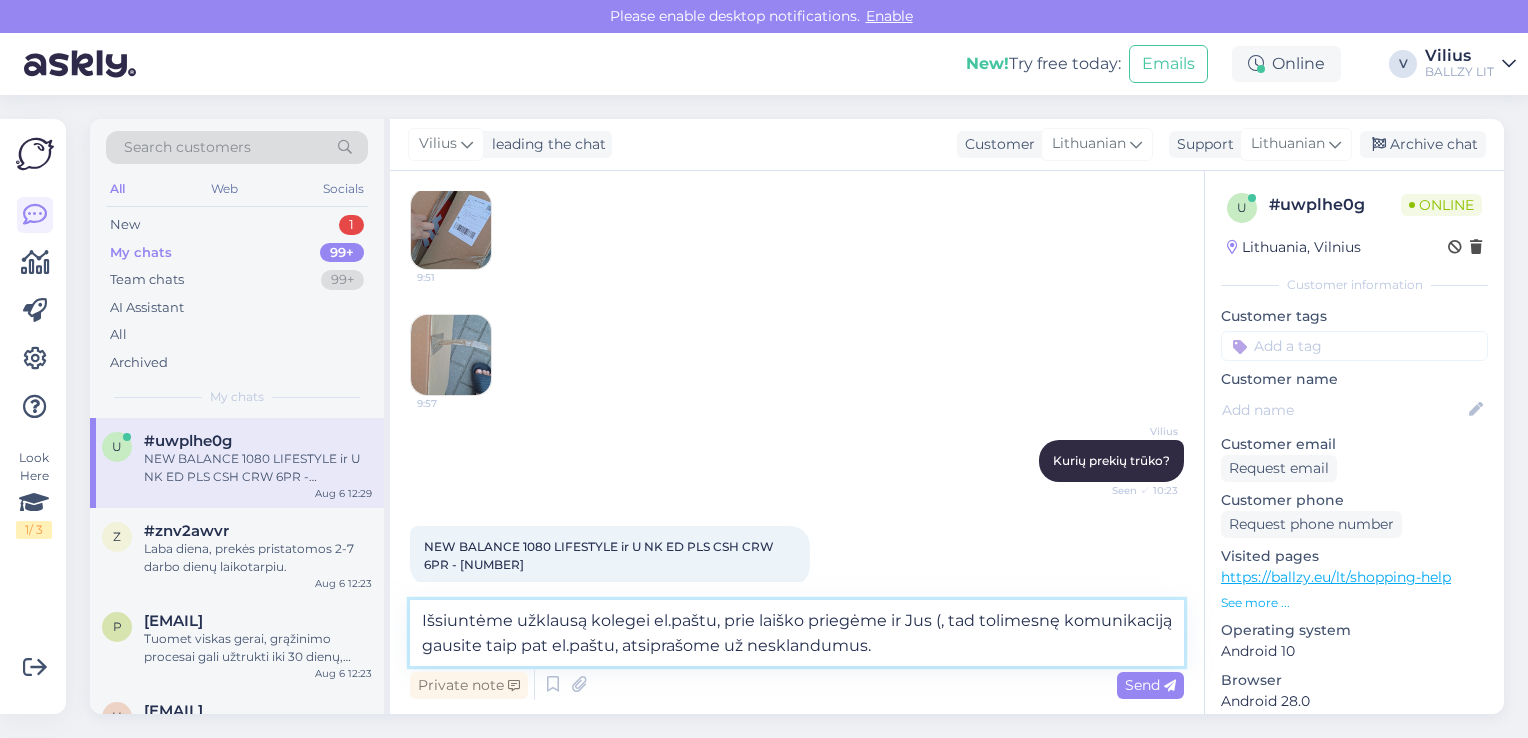 paste on "[EMAIL]" 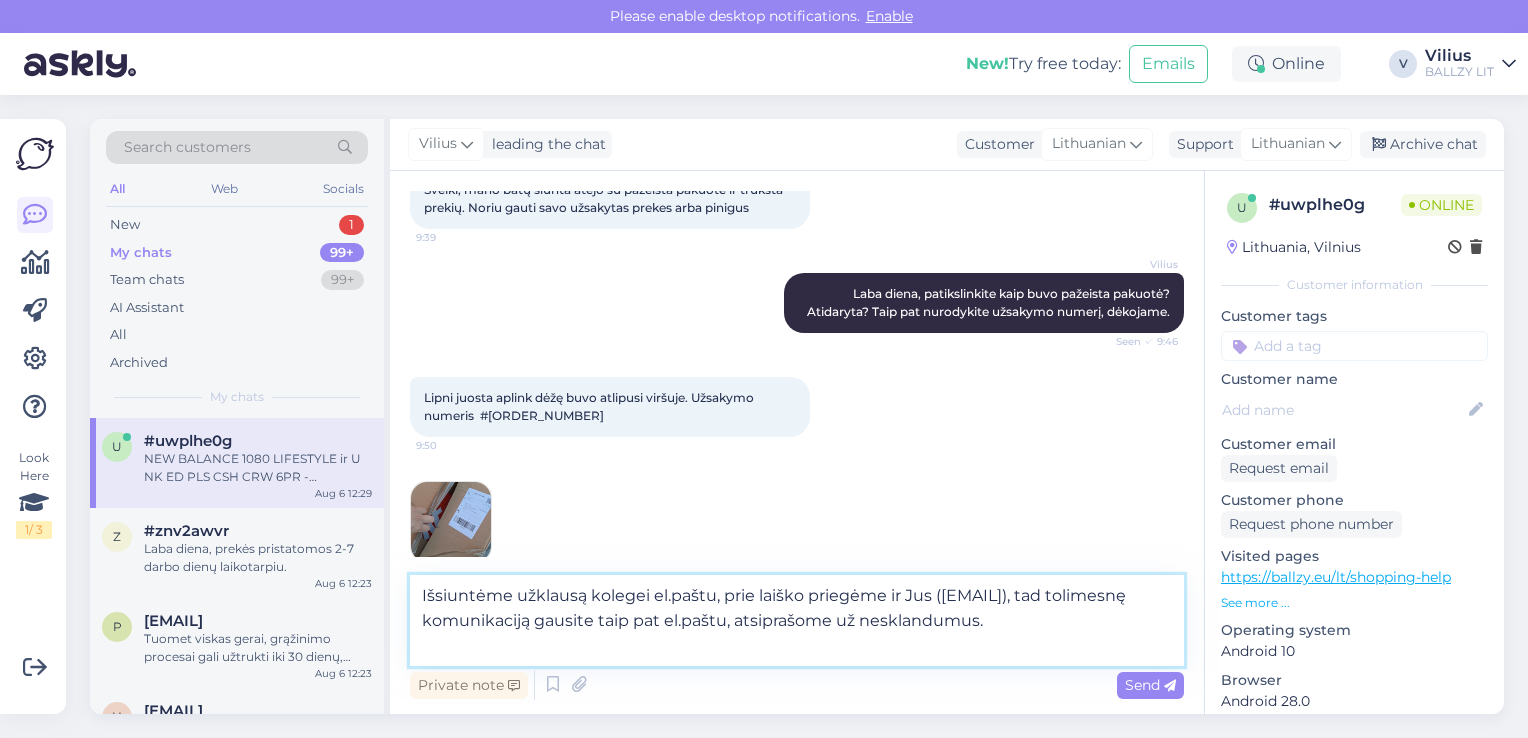 scroll, scrollTop: 739, scrollLeft: 0, axis: vertical 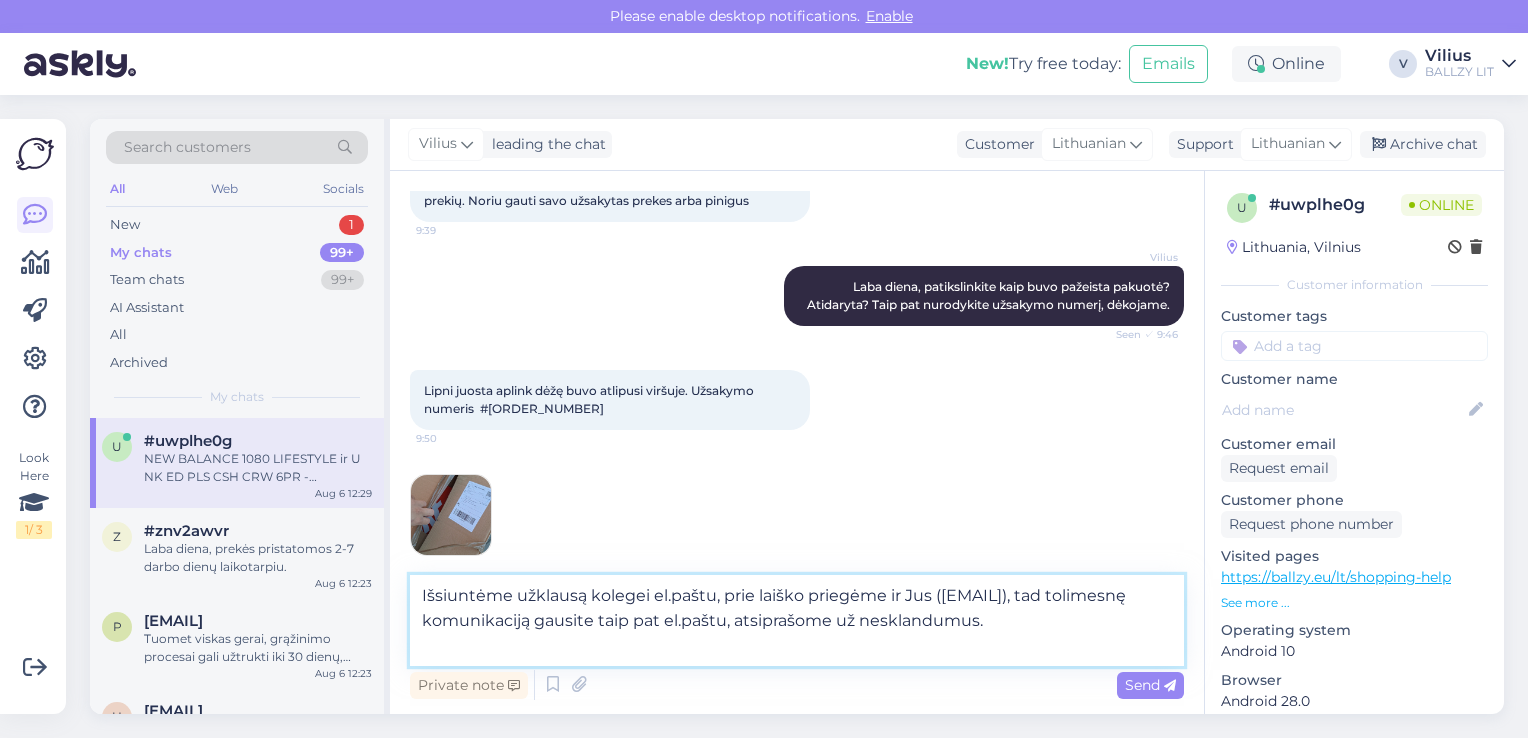 type on "Išsiuntėme užklausą kolegei el.paštu, prie laiško priegėme ir Jus ([EMAIL]), tad tolimesnę komunikaciją gausite taip pat el.paštu, atsiprašome už nesklandumus." 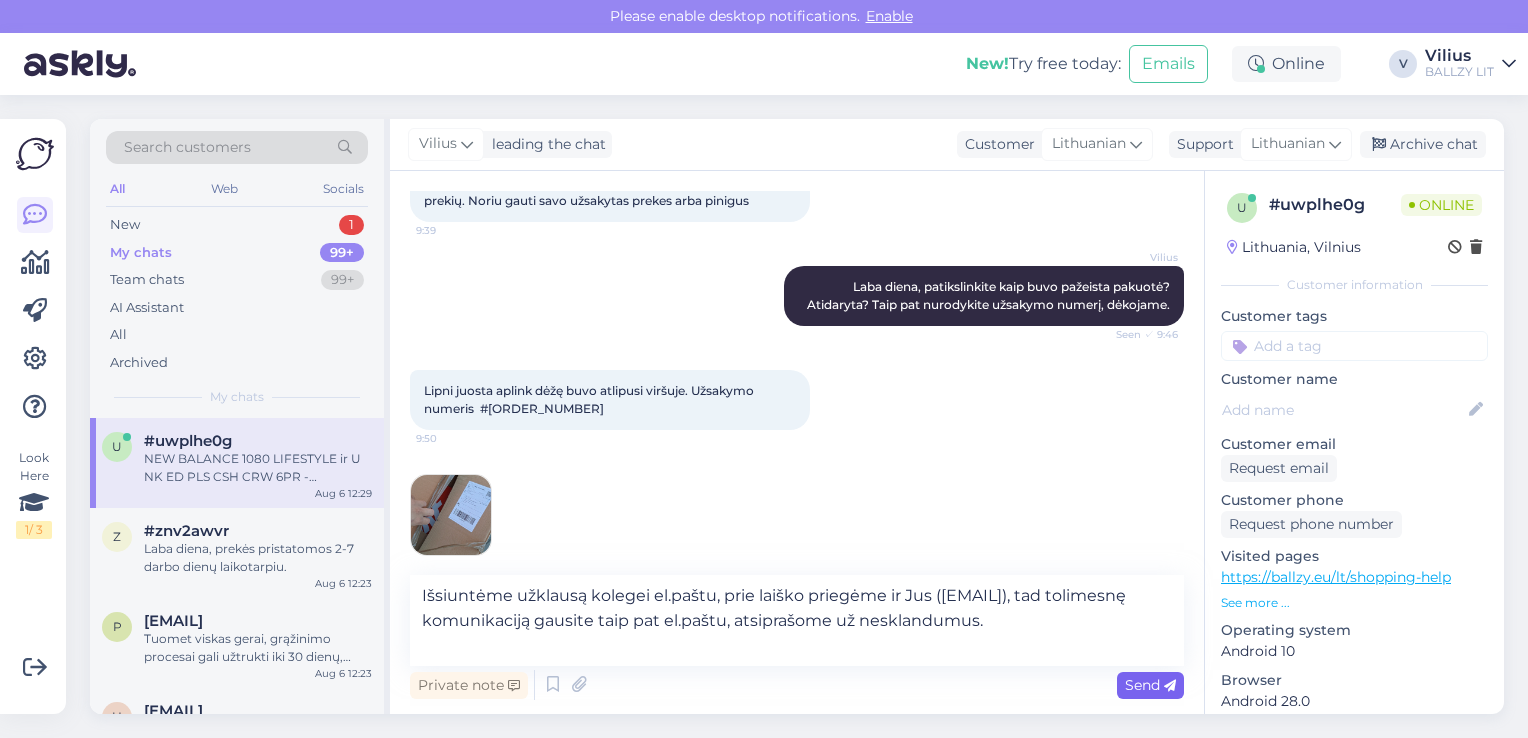 click on "Send" at bounding box center [1150, 685] 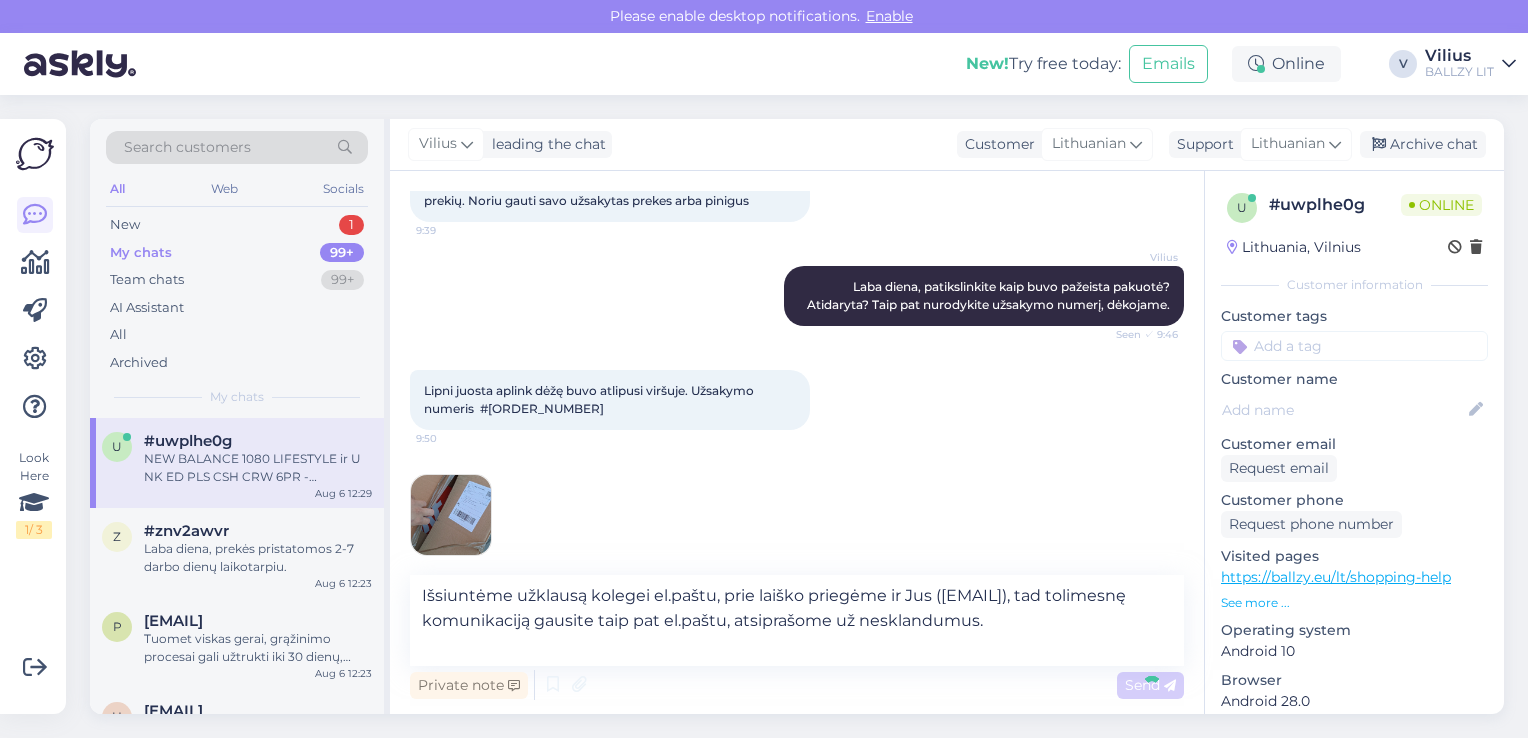 type 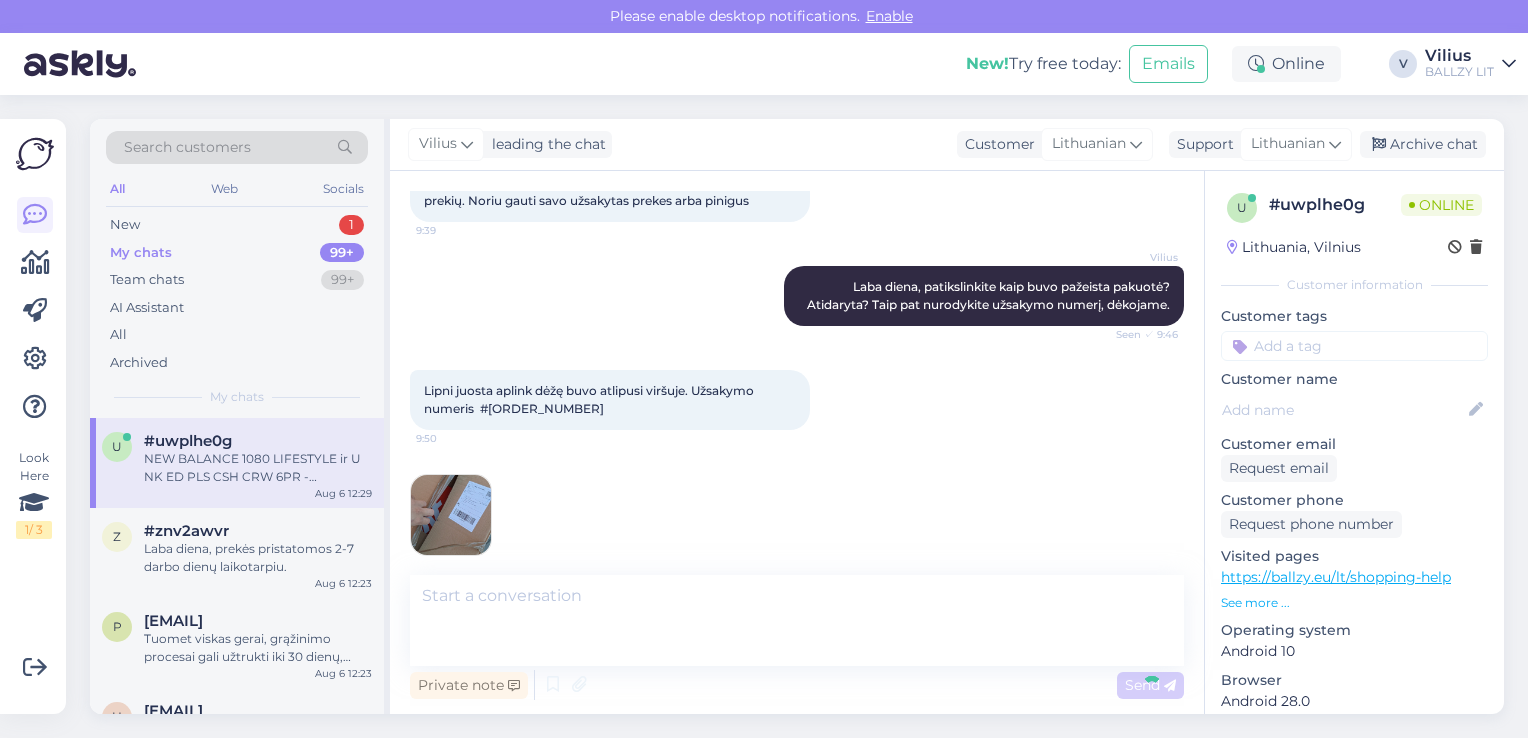 scroll, scrollTop: 1166, scrollLeft: 0, axis: vertical 